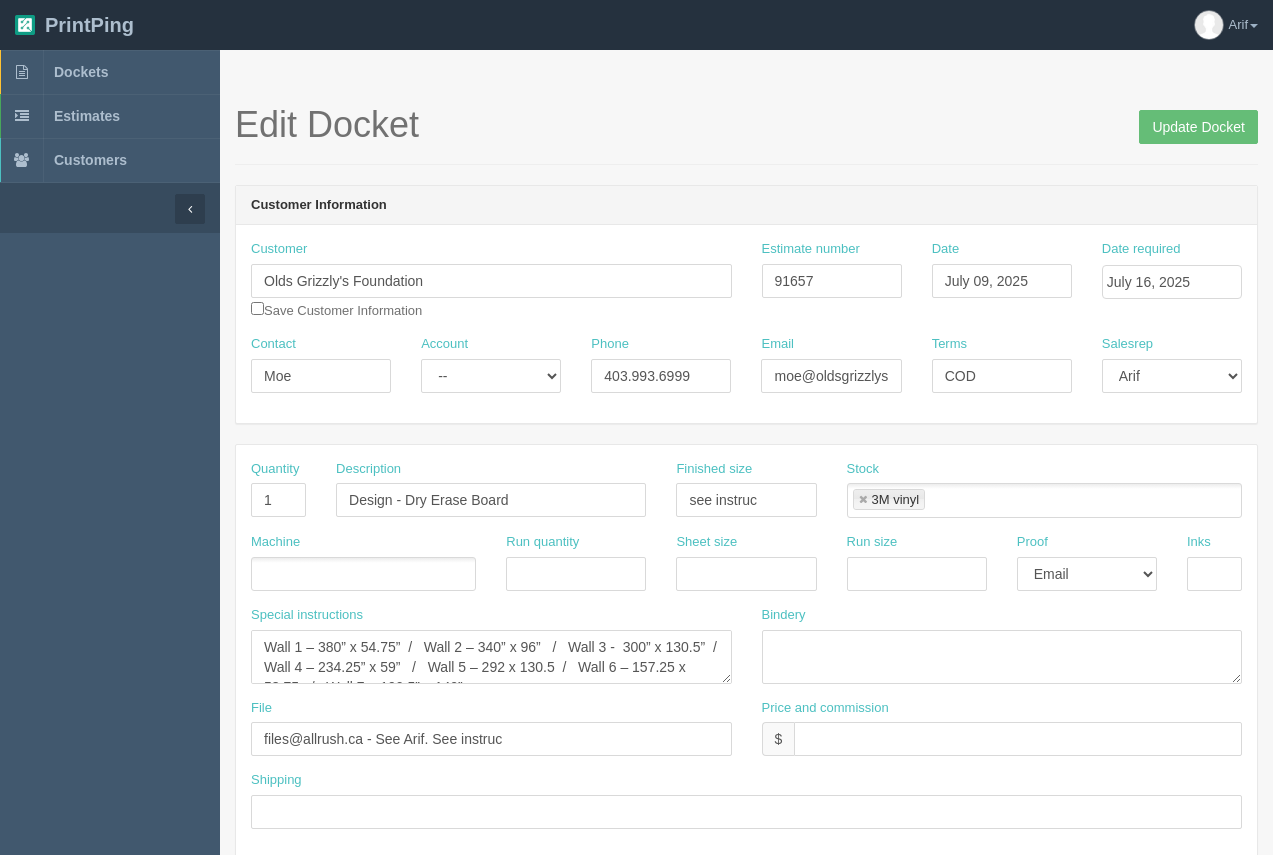 scroll, scrollTop: 190, scrollLeft: 0, axis: vertical 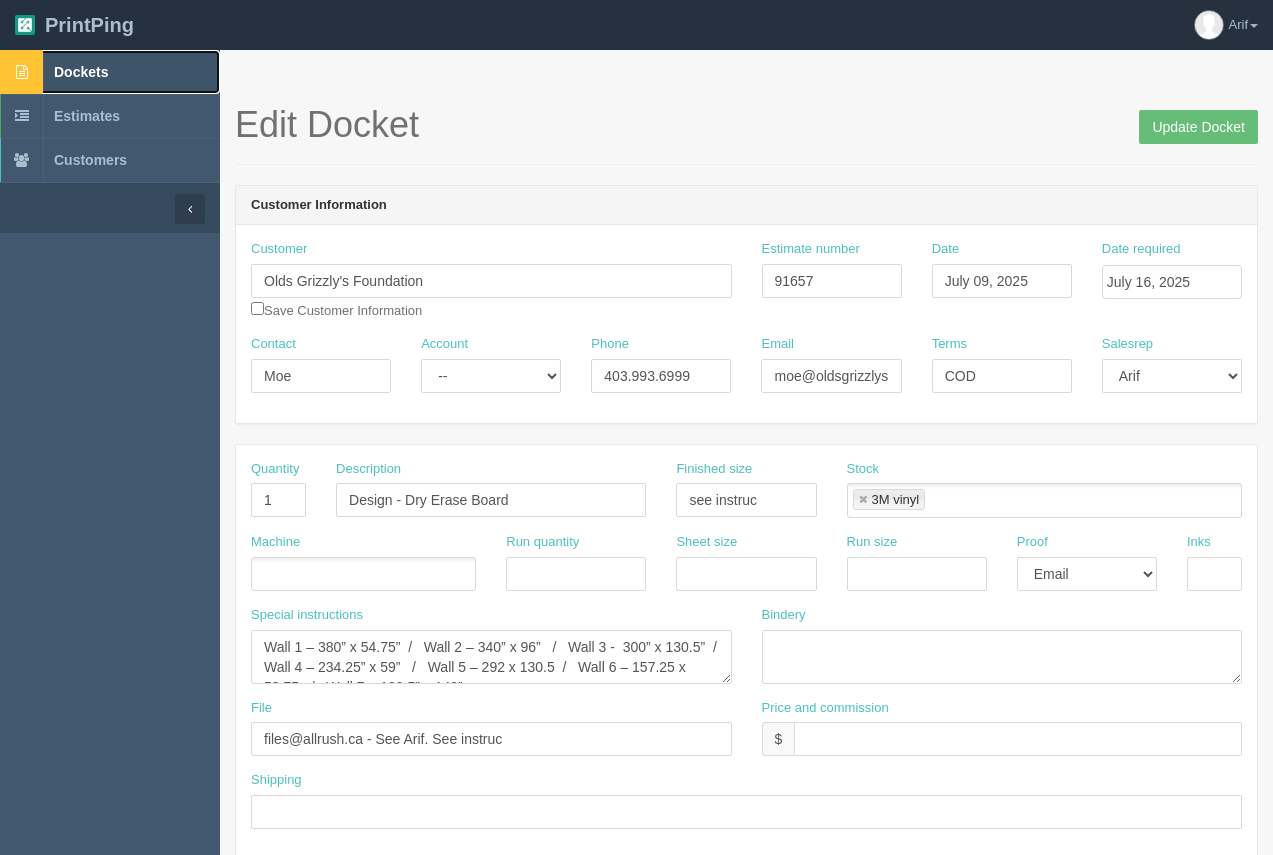 click on "Dockets" at bounding box center [81, 72] 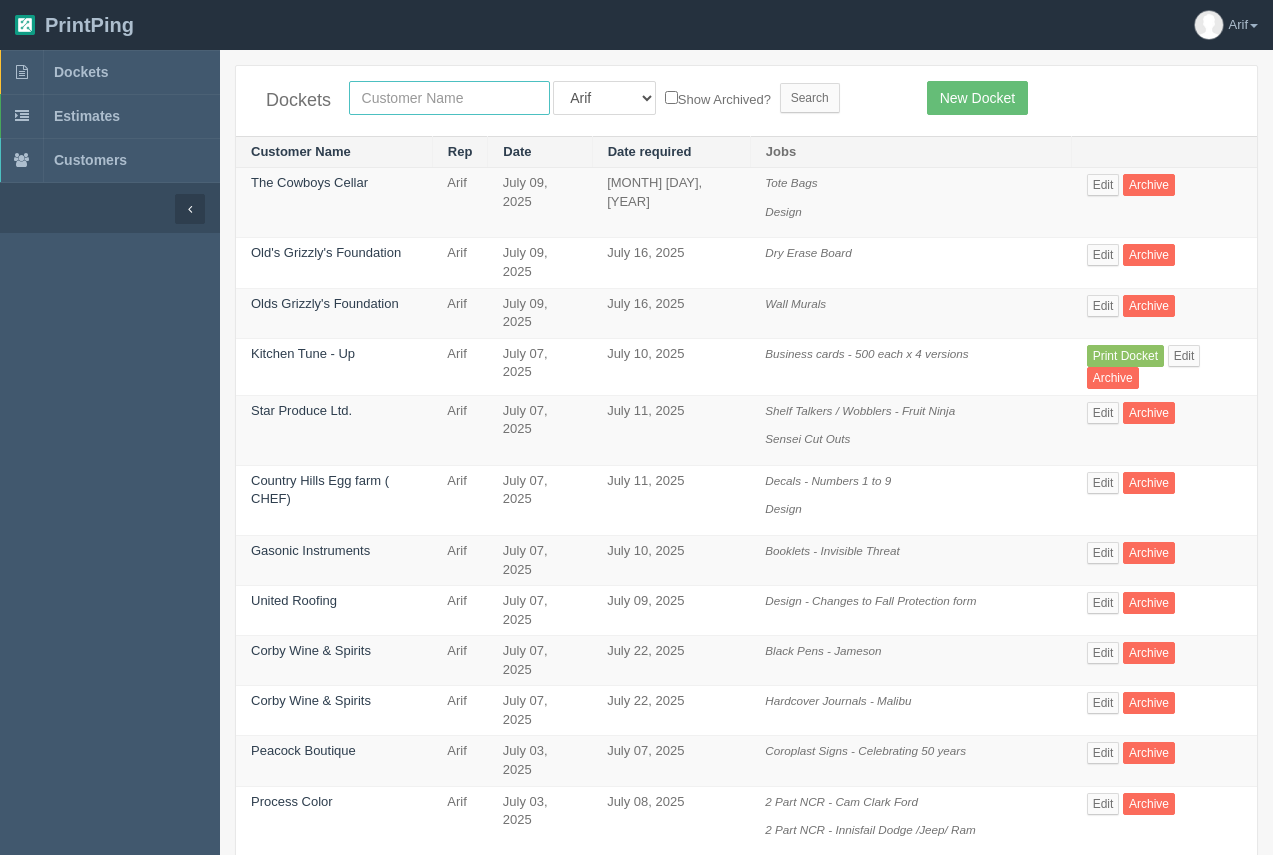 click at bounding box center (449, 98) 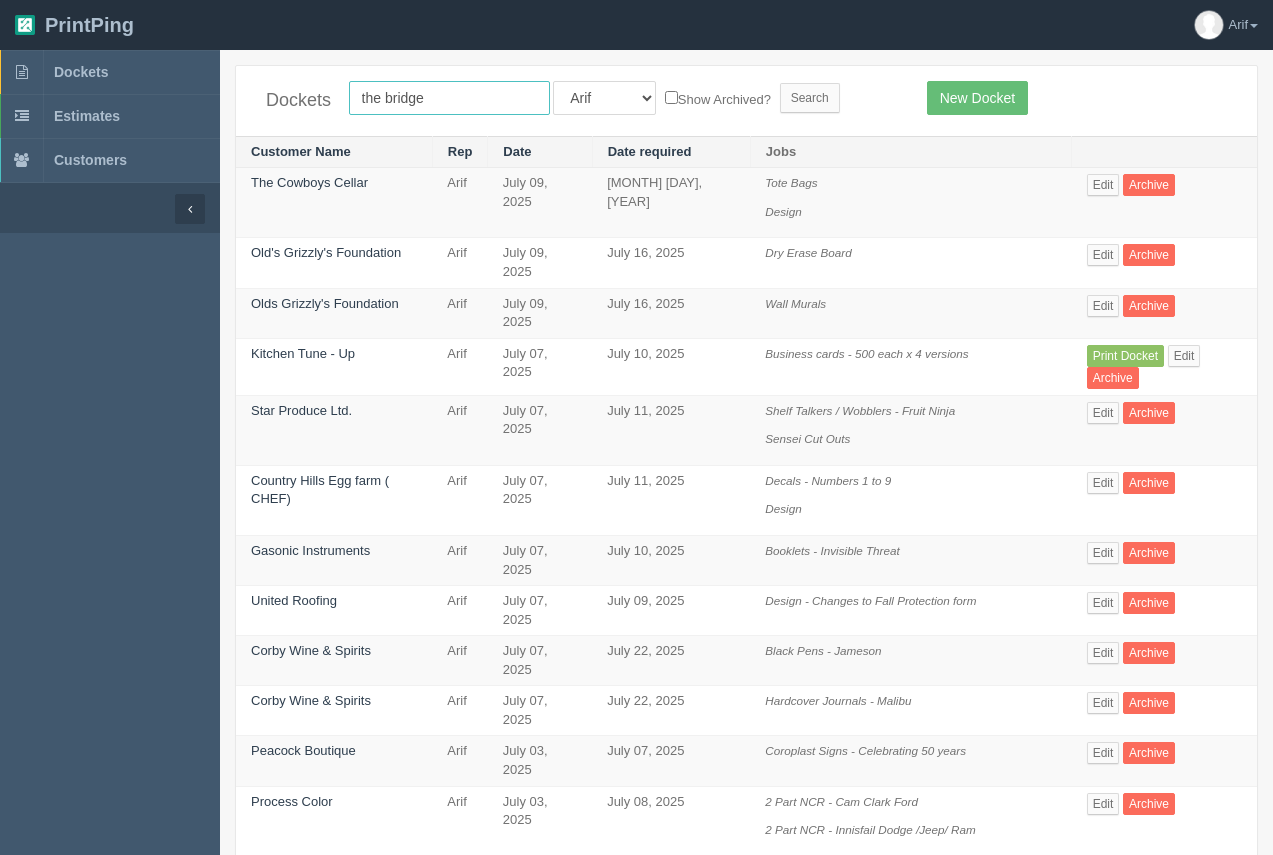 type on "the bridge" 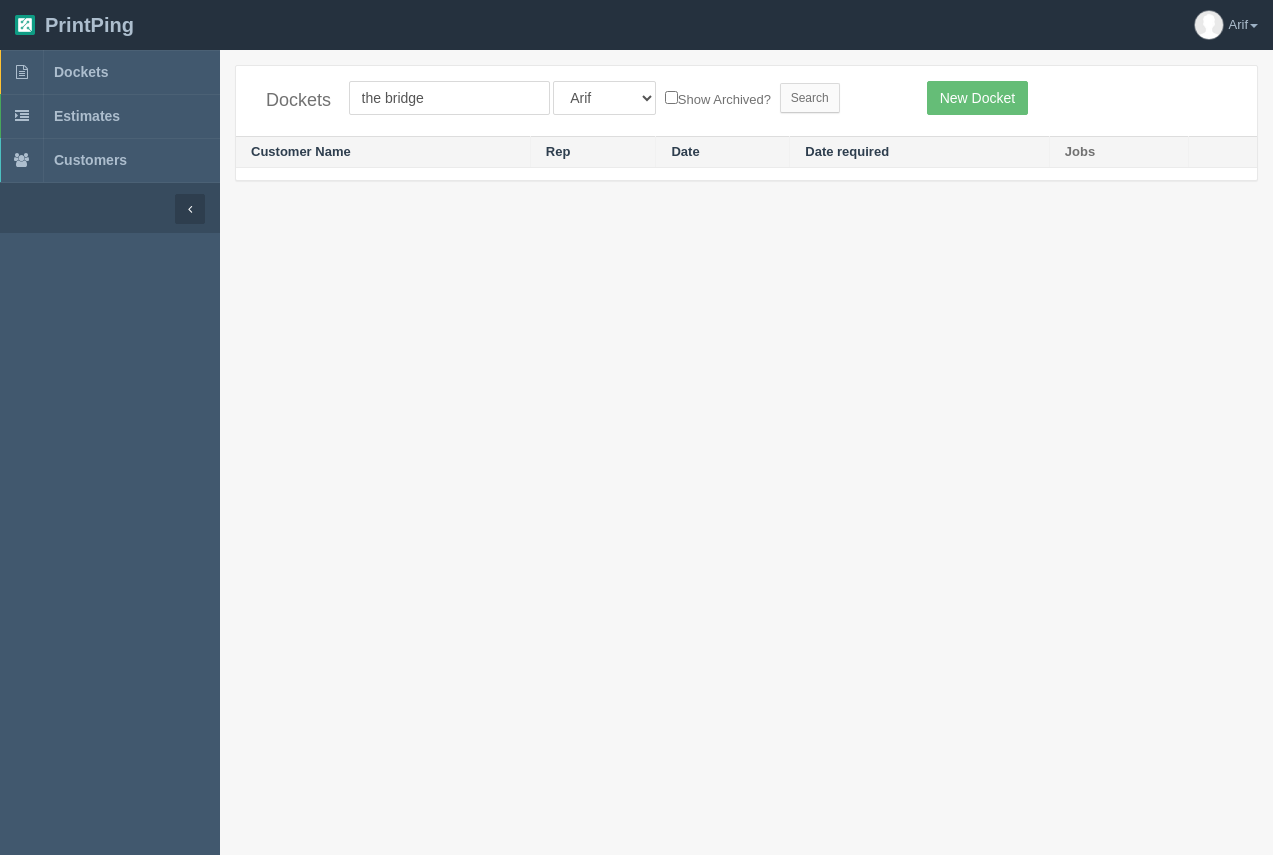 scroll, scrollTop: 0, scrollLeft: 0, axis: both 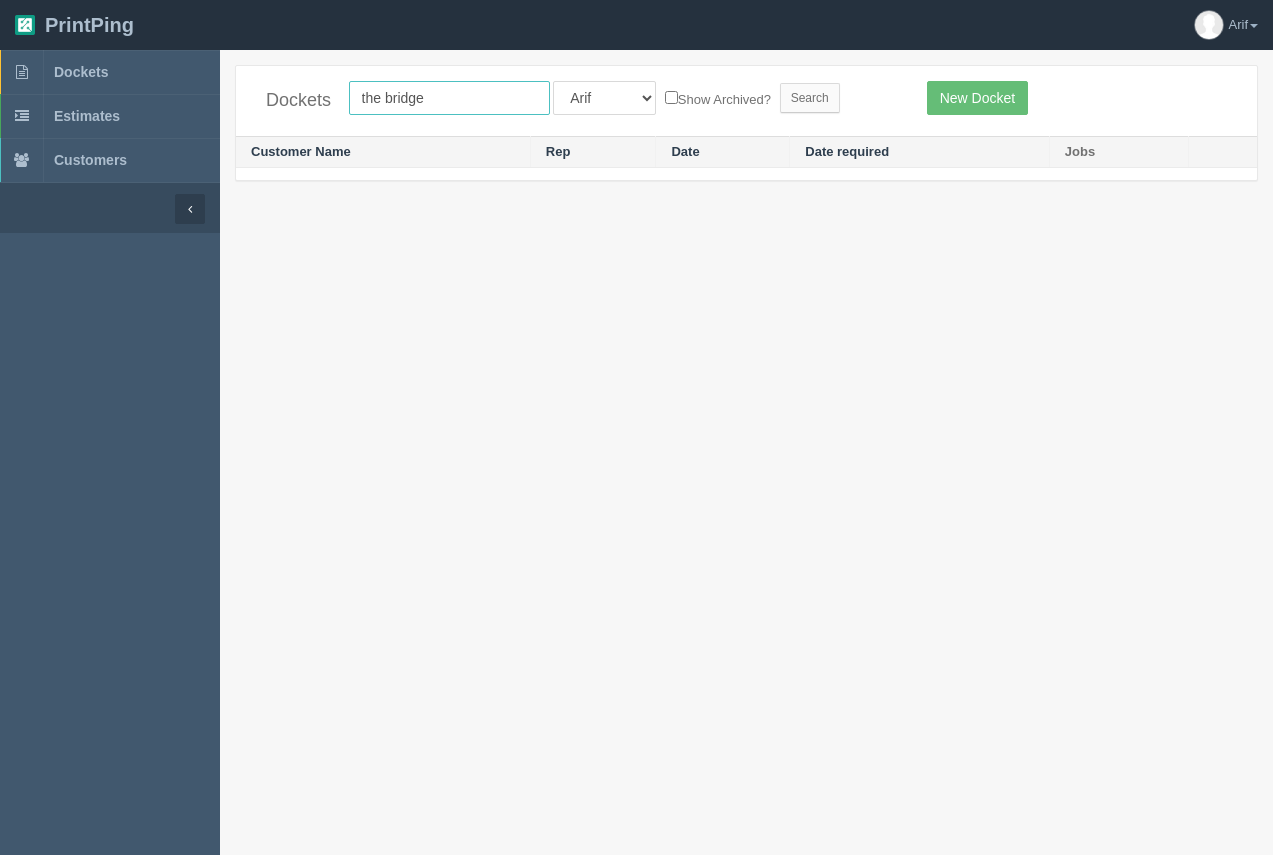 drag, startPoint x: 452, startPoint y: 97, endPoint x: 293, endPoint y: 89, distance: 159.20113 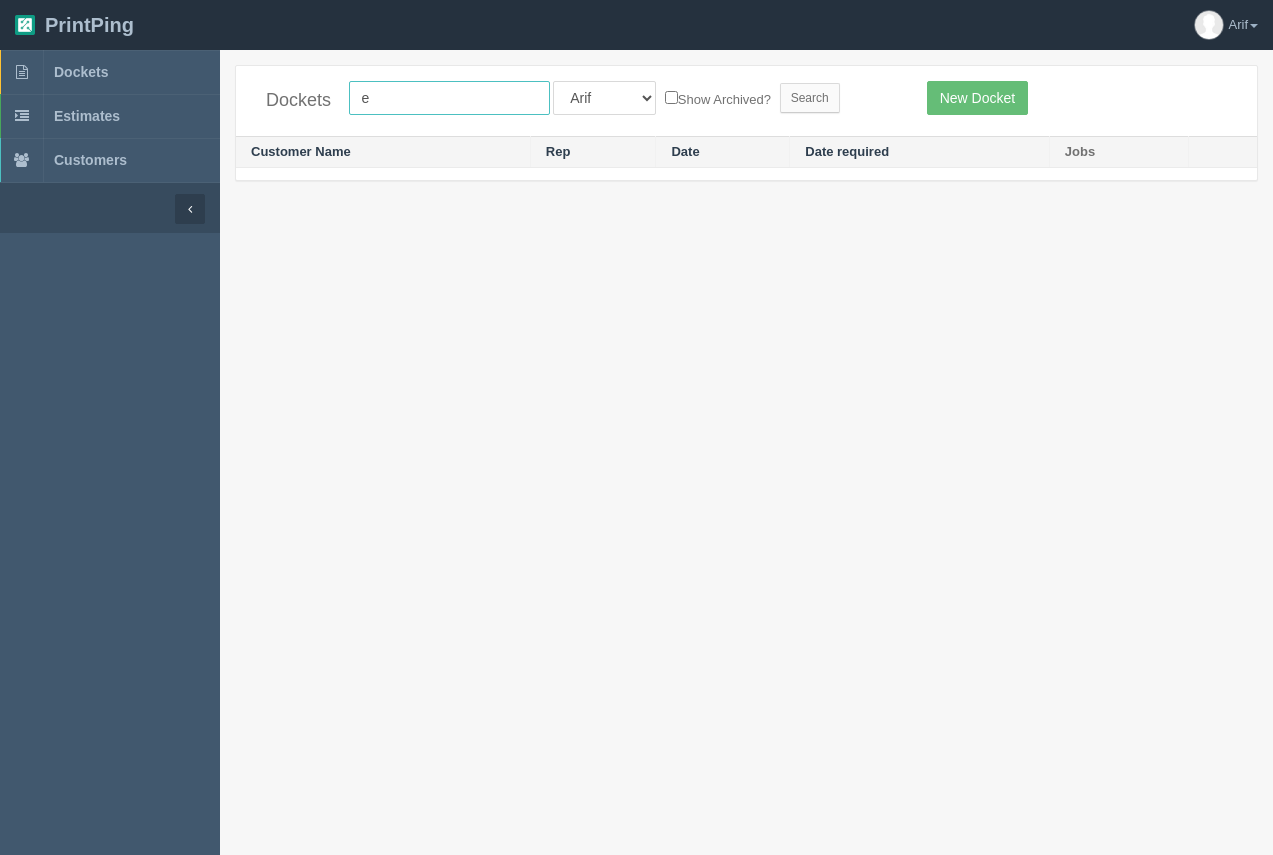 type on "e=mc2" 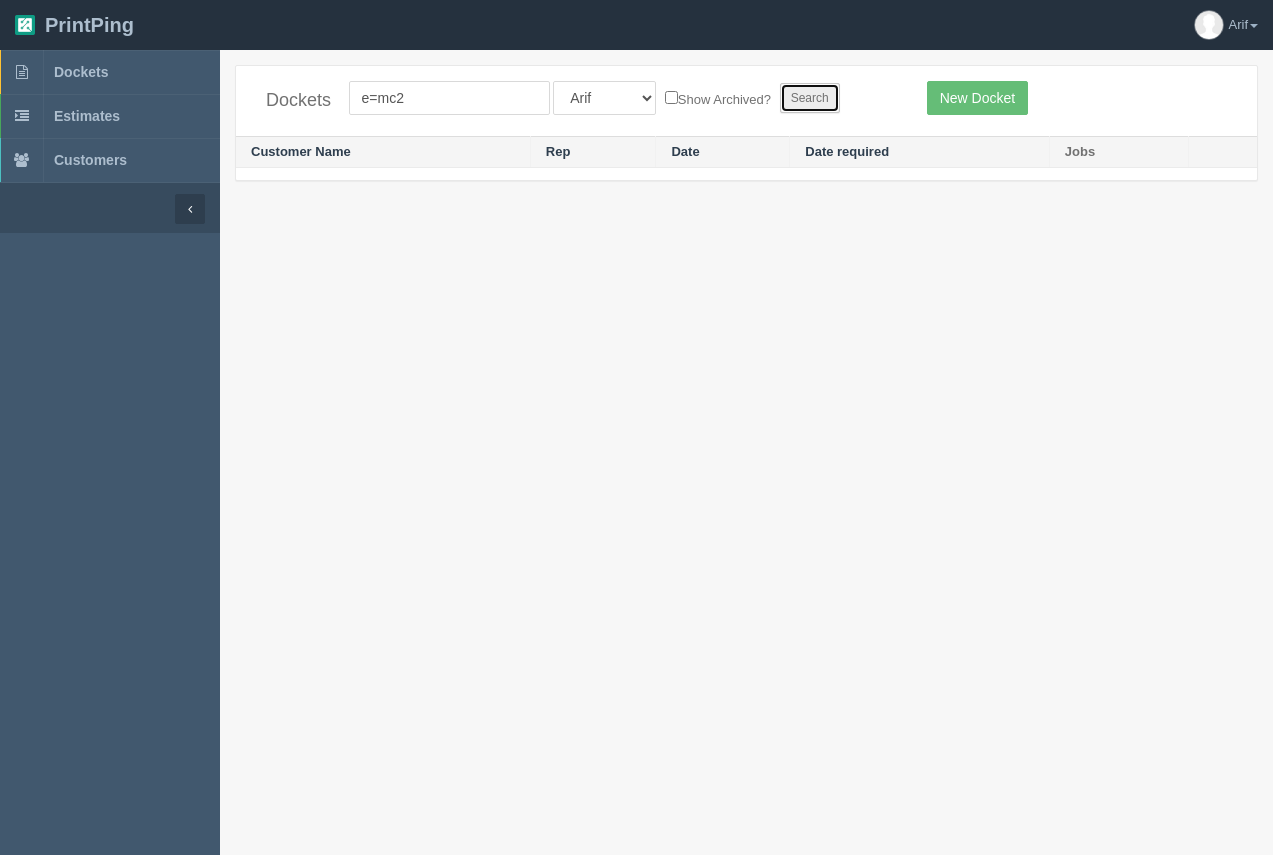 click on "Search" at bounding box center (810, 98) 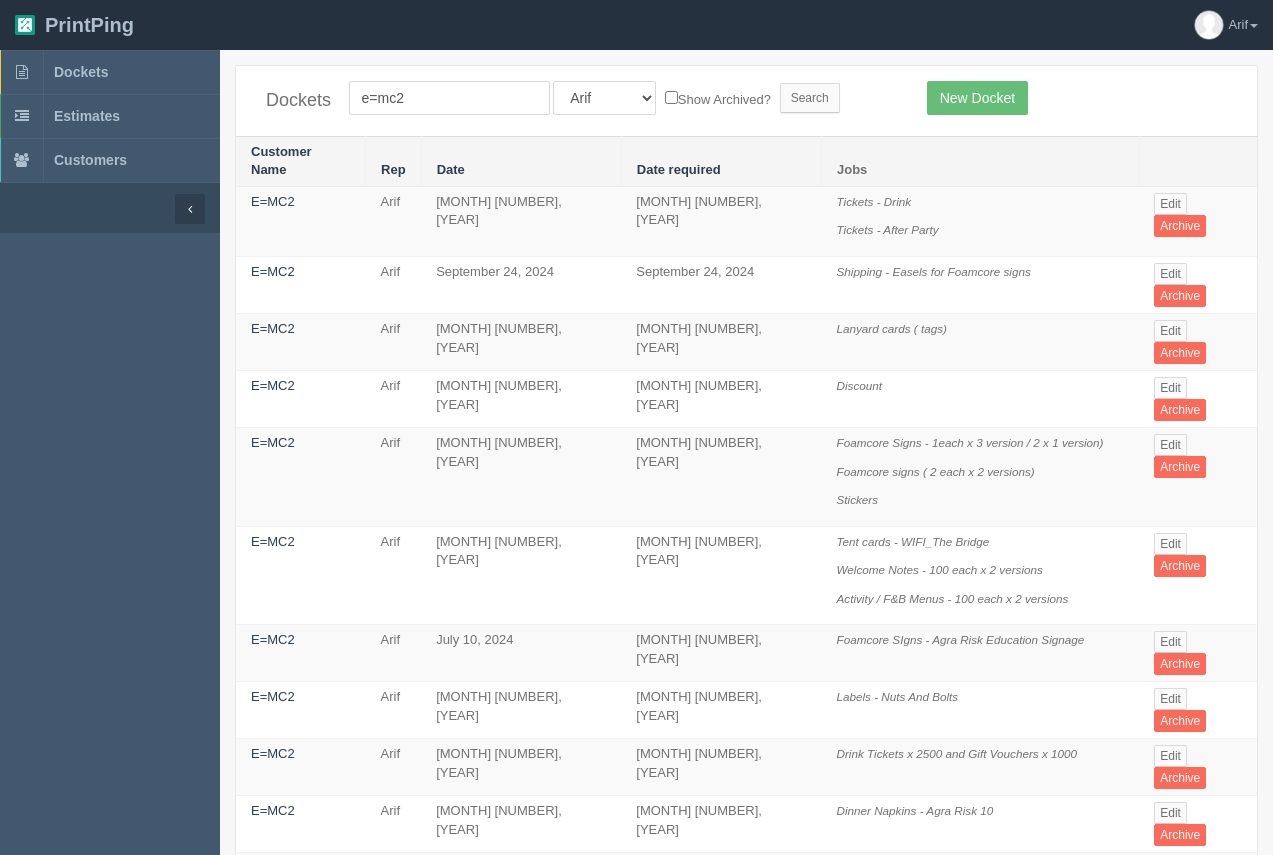 scroll, scrollTop: 0, scrollLeft: 0, axis: both 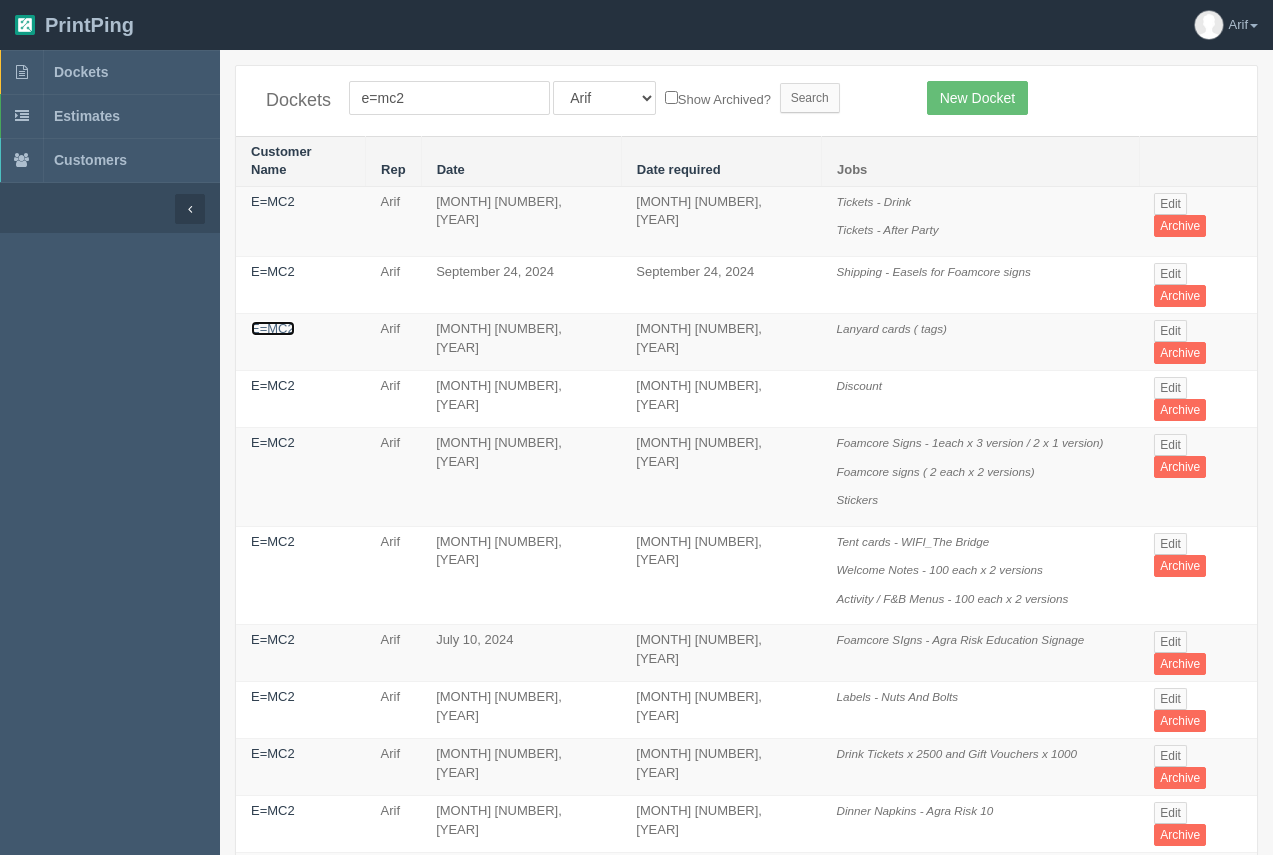click on "E=MC2" at bounding box center [273, 328] 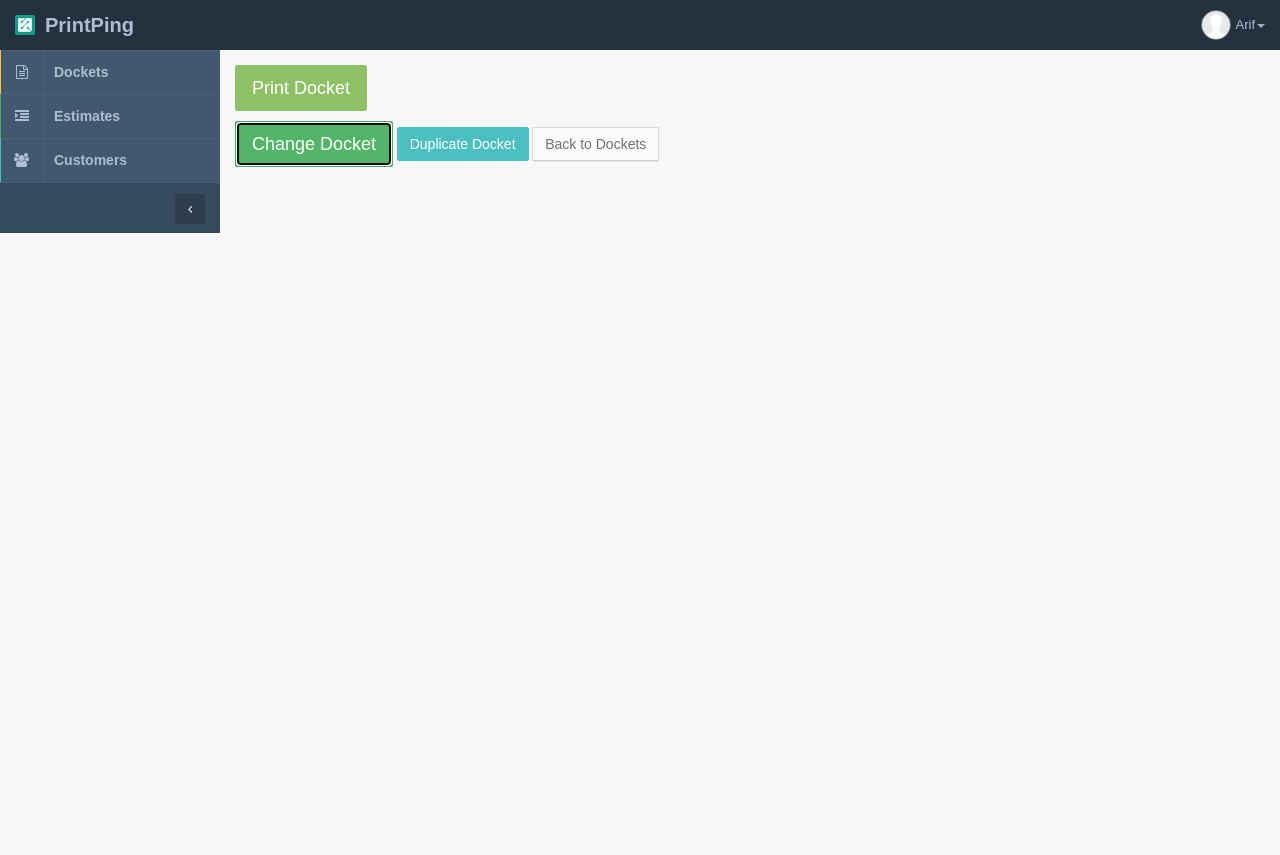click on "Change Docket" at bounding box center (314, 144) 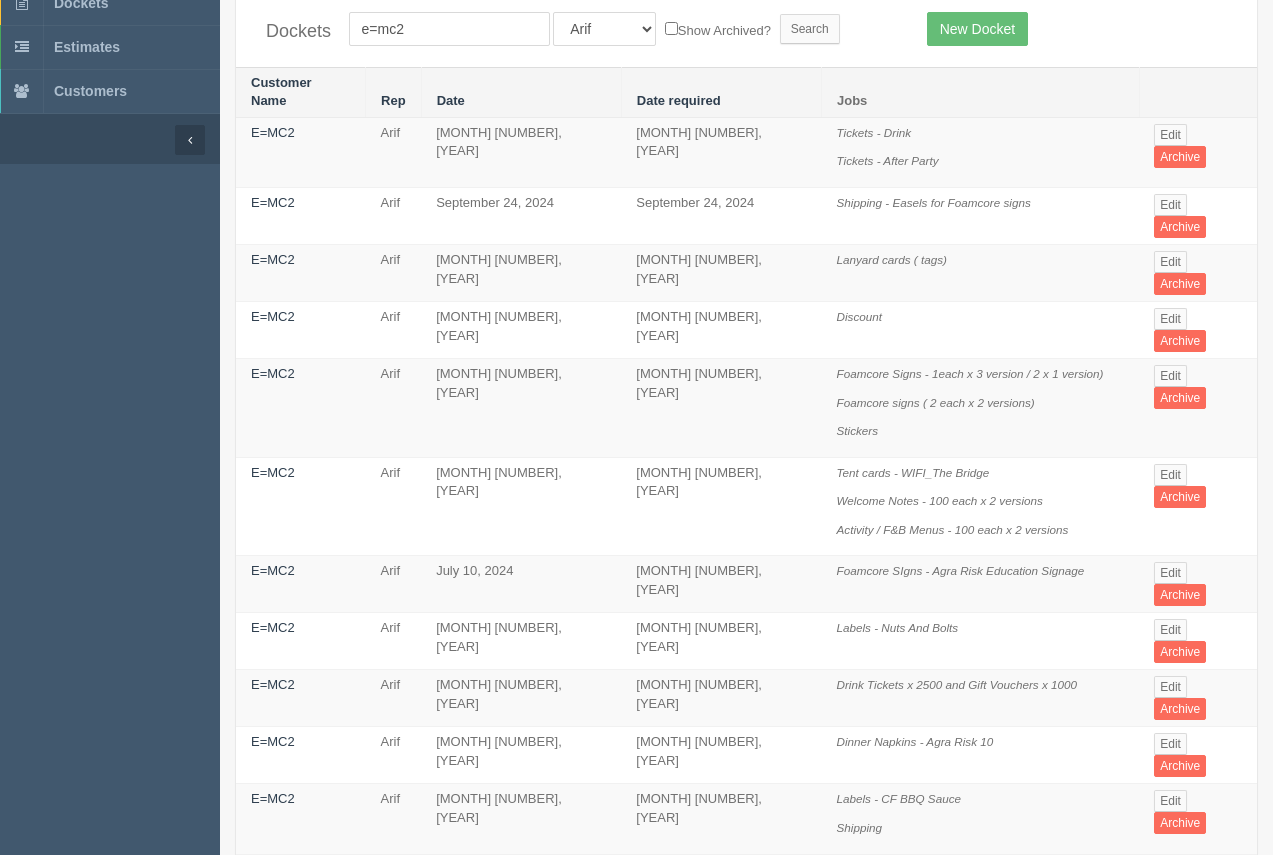 scroll, scrollTop: 59, scrollLeft: 0, axis: vertical 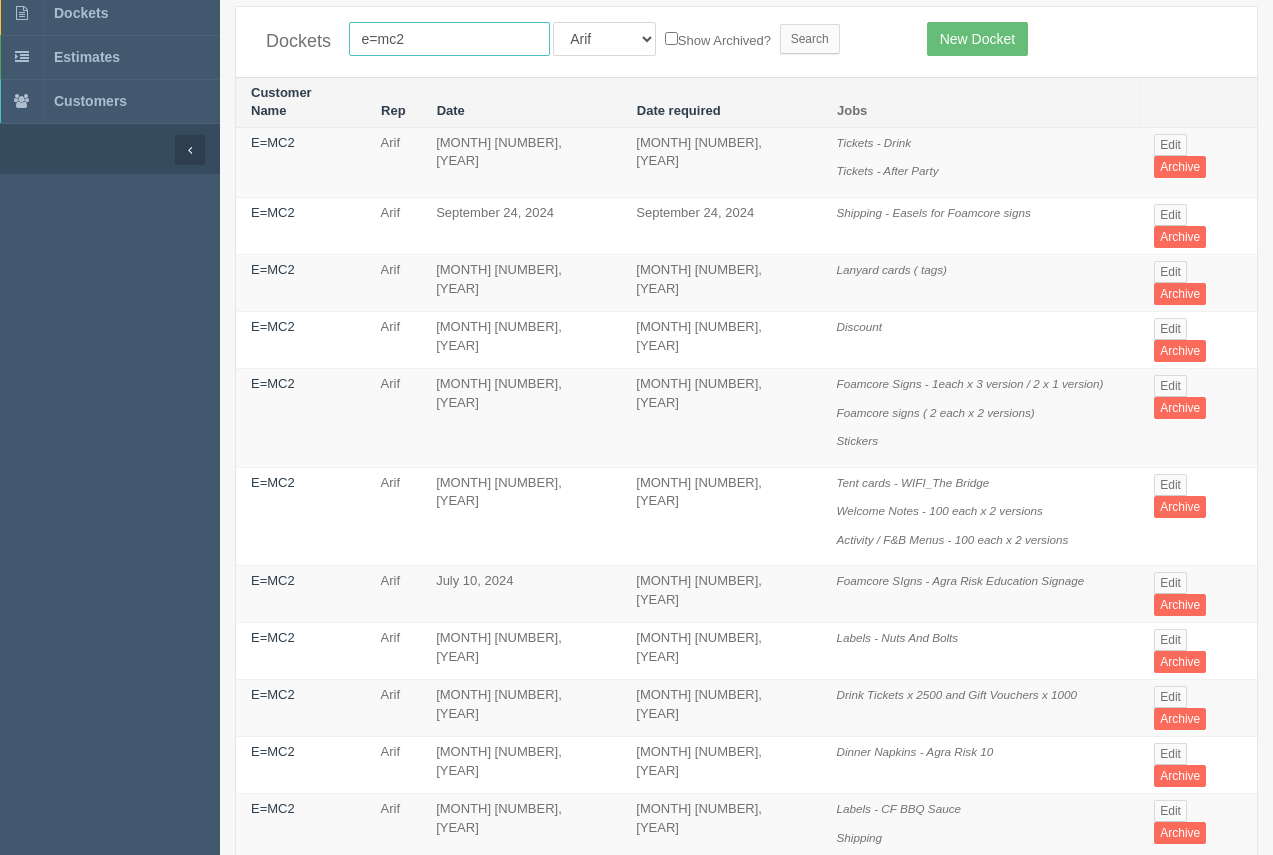 drag, startPoint x: 466, startPoint y: 33, endPoint x: 307, endPoint y: 34, distance: 159.00314 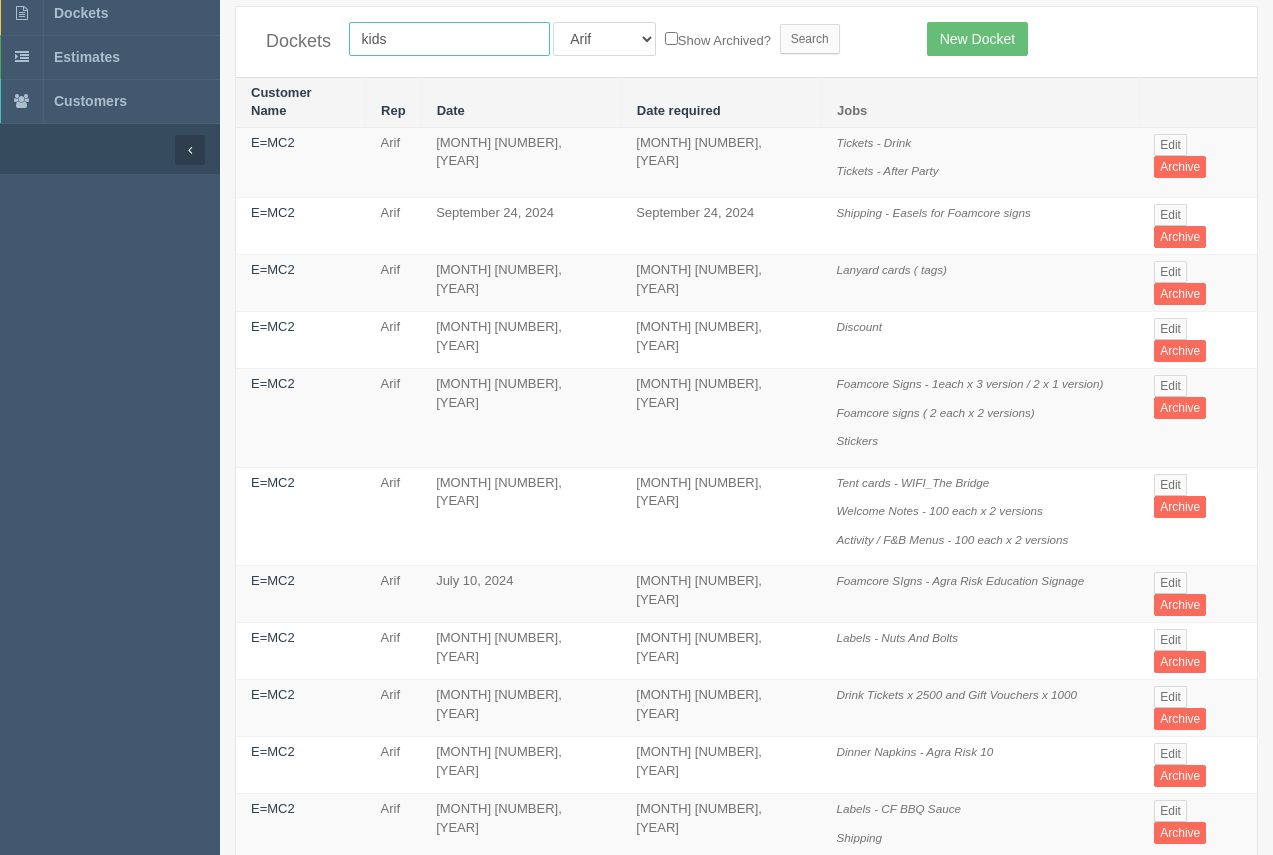 type on "Kidsport" 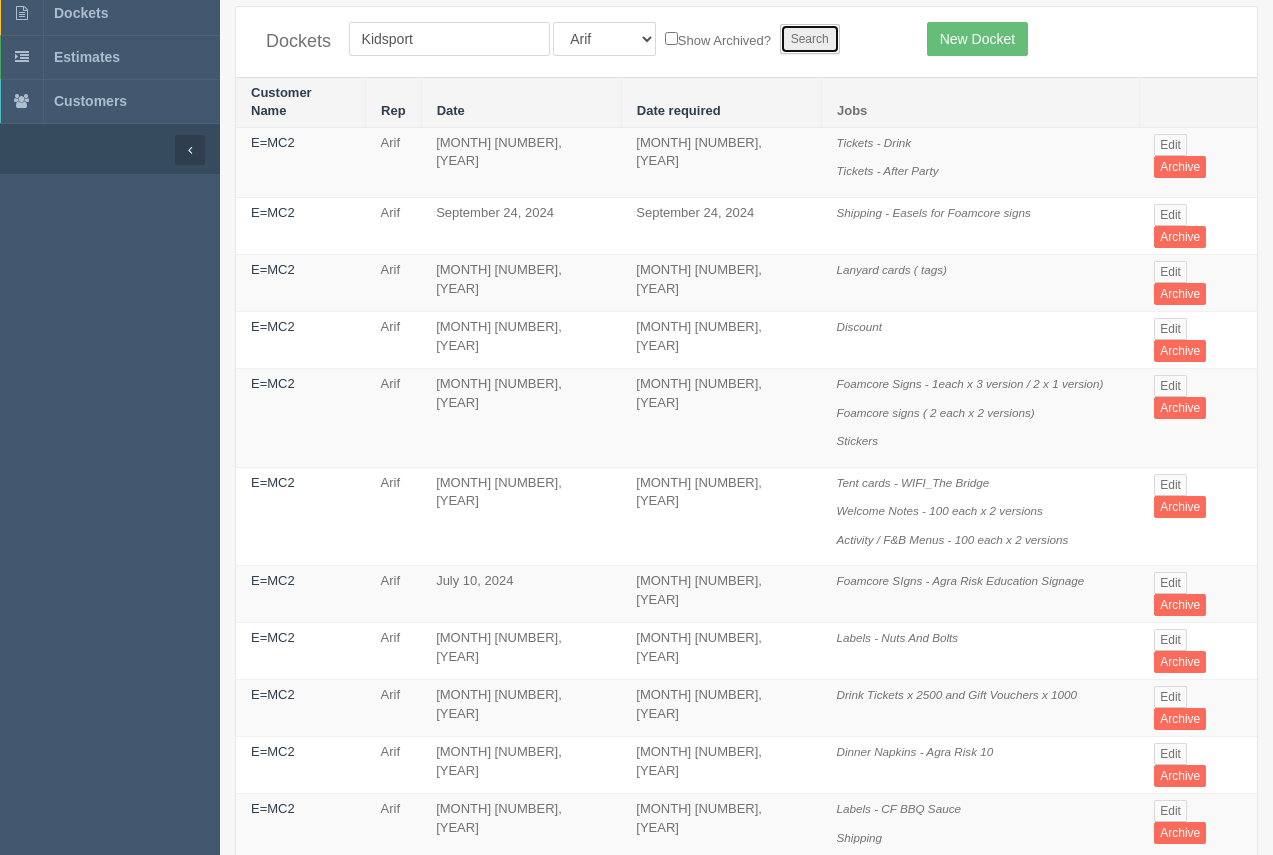click on "Search" at bounding box center [810, 39] 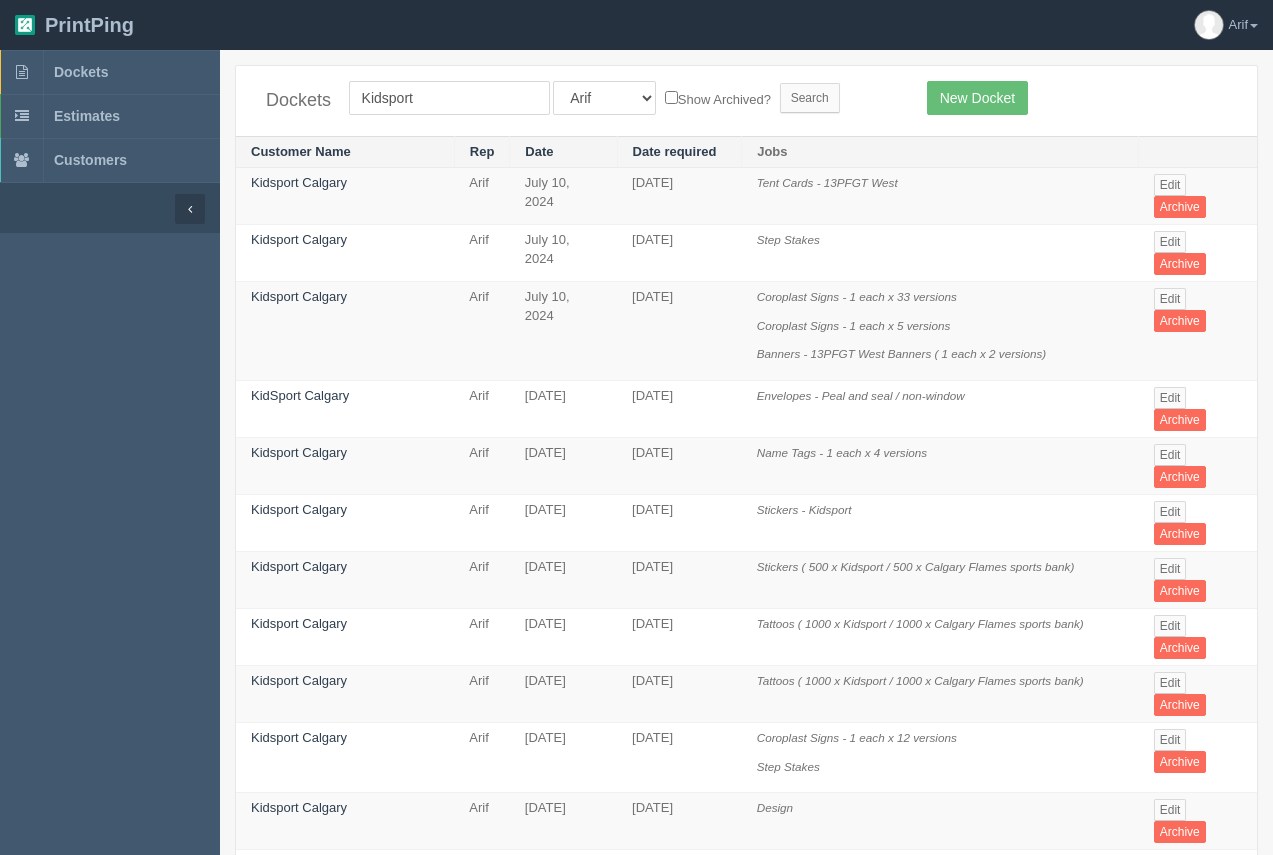 scroll, scrollTop: 0, scrollLeft: 0, axis: both 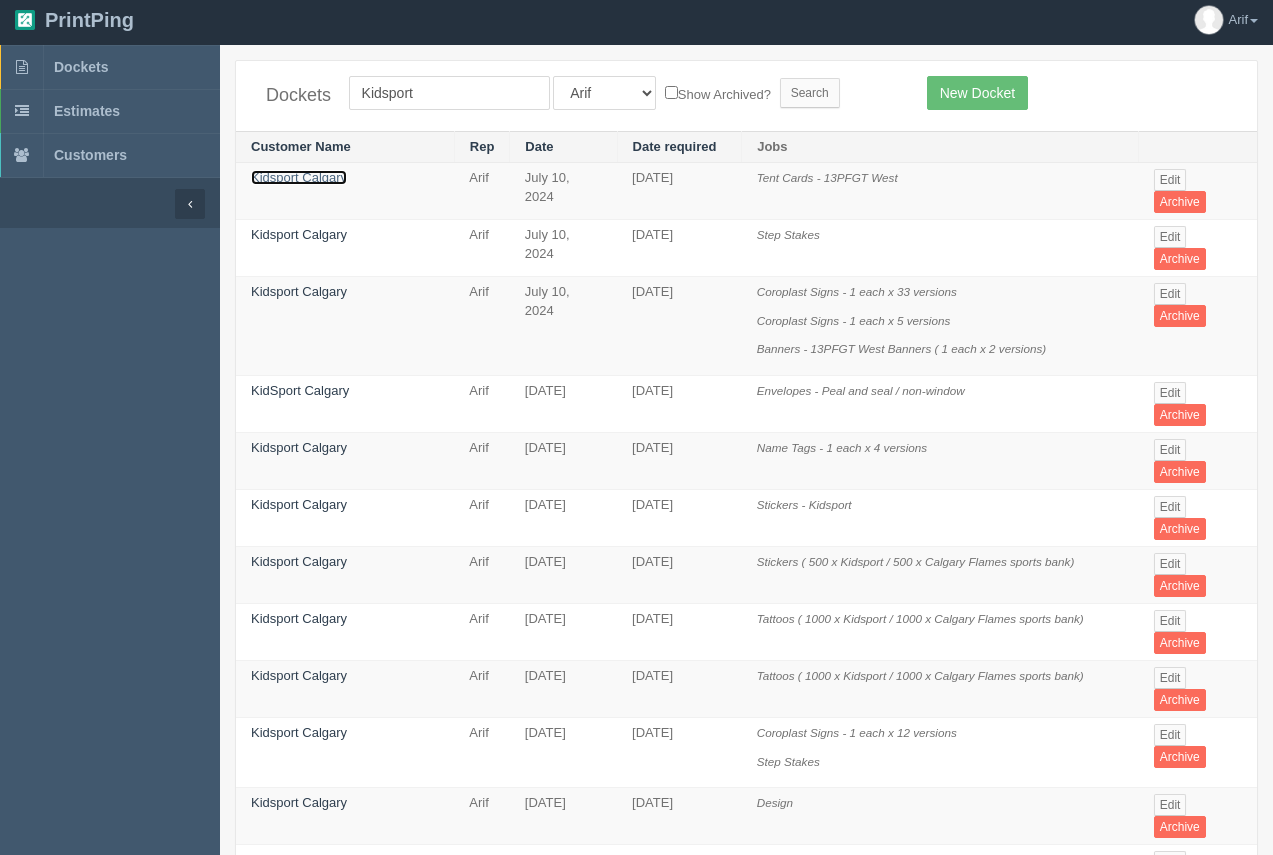 click on "Kidsport Calgary" at bounding box center (299, 177) 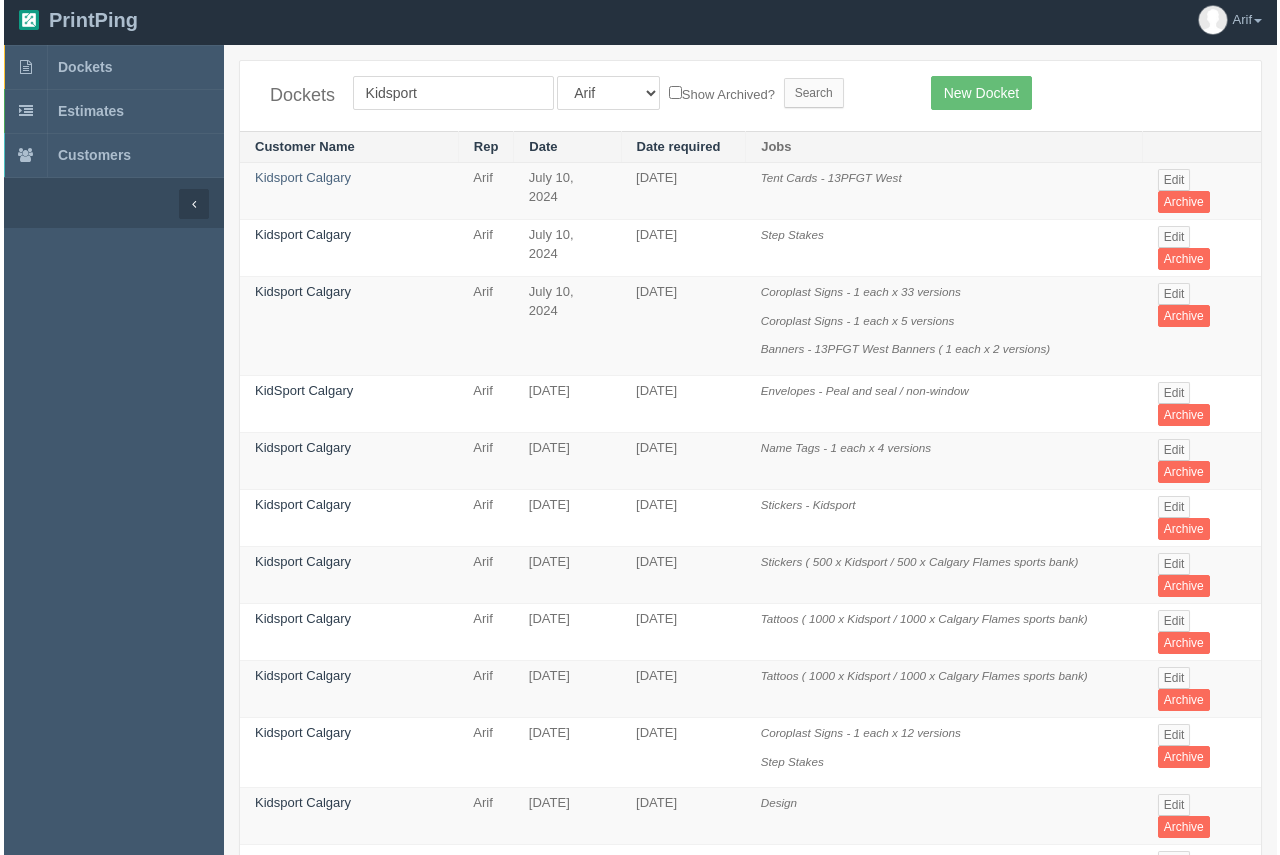 scroll, scrollTop: 0, scrollLeft: 0, axis: both 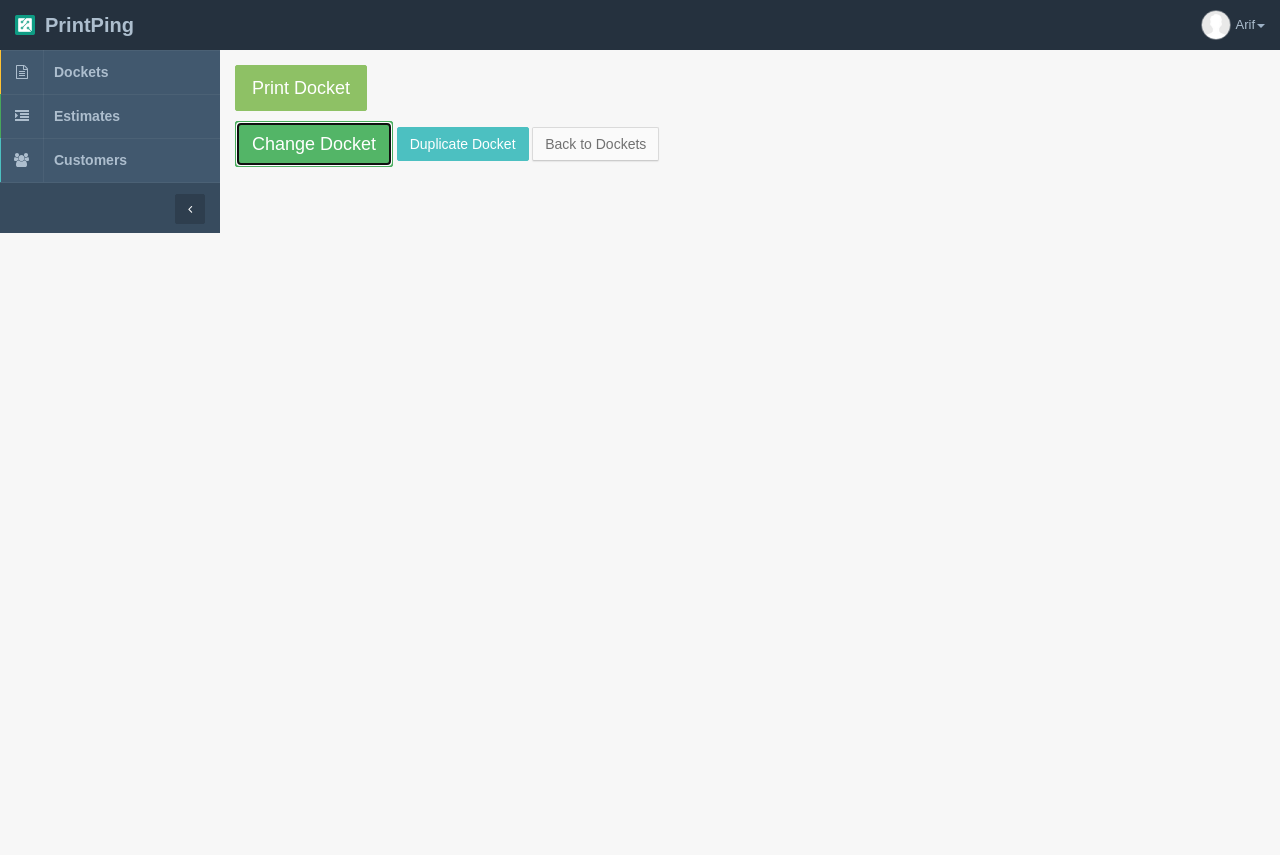 click on "Change Docket" at bounding box center [314, 144] 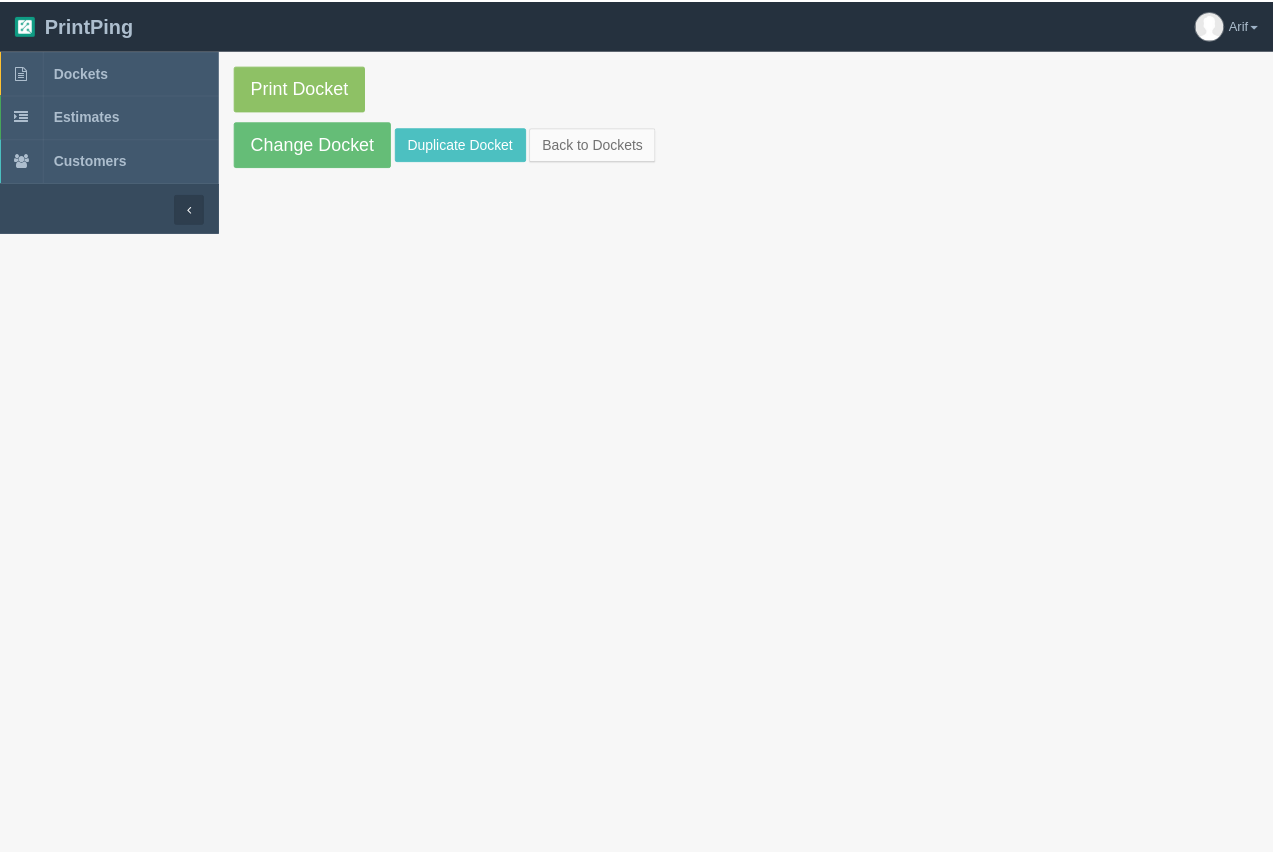 scroll, scrollTop: 5, scrollLeft: 0, axis: vertical 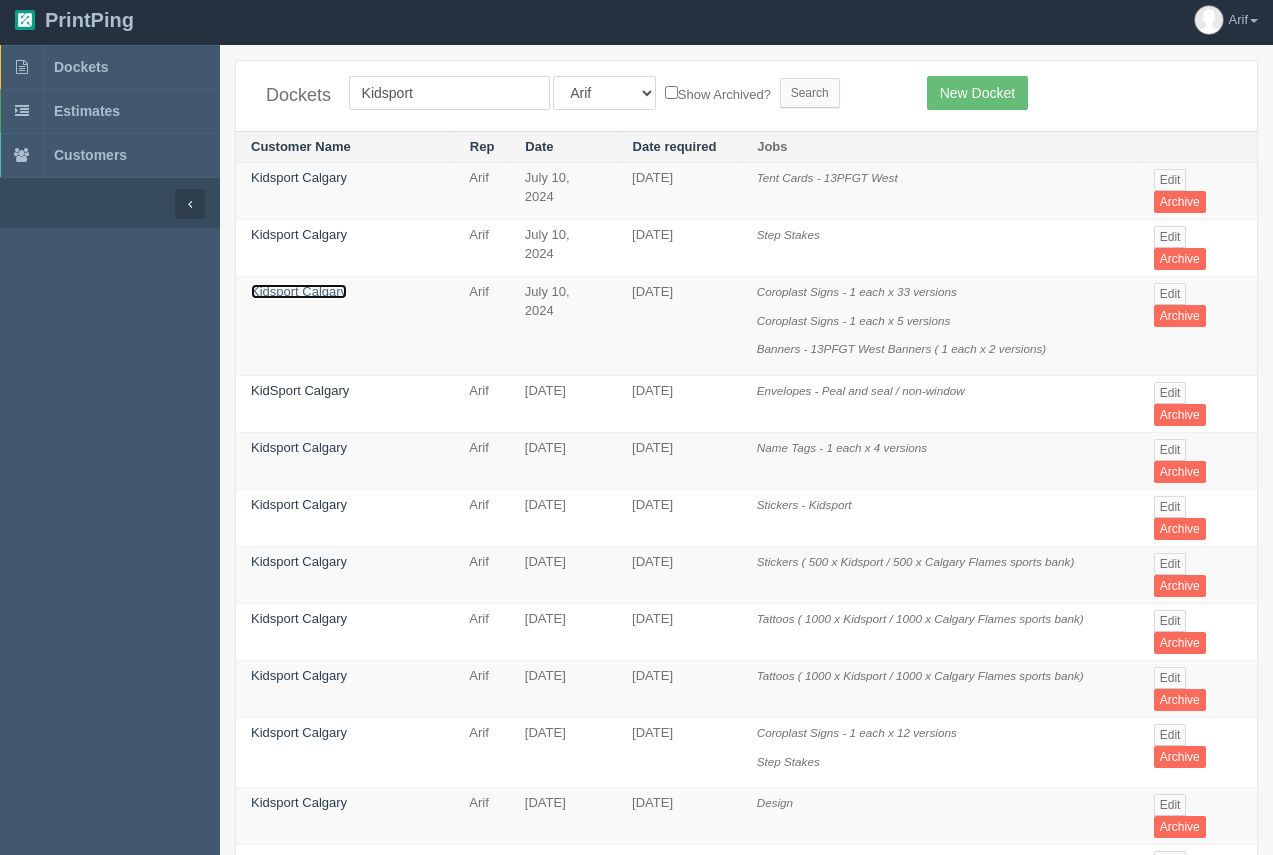 click on "Kidsport Calgary" at bounding box center [299, 291] 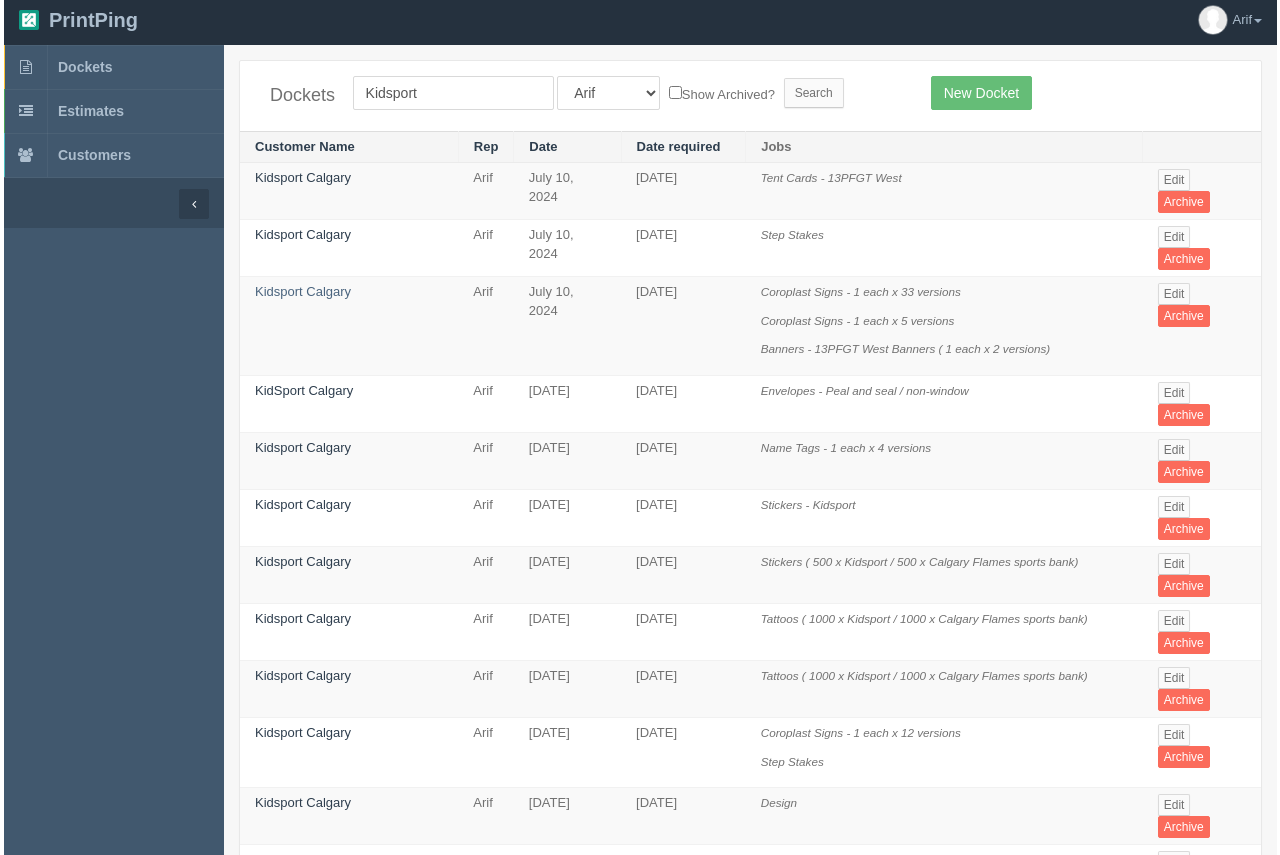 scroll, scrollTop: 0, scrollLeft: 0, axis: both 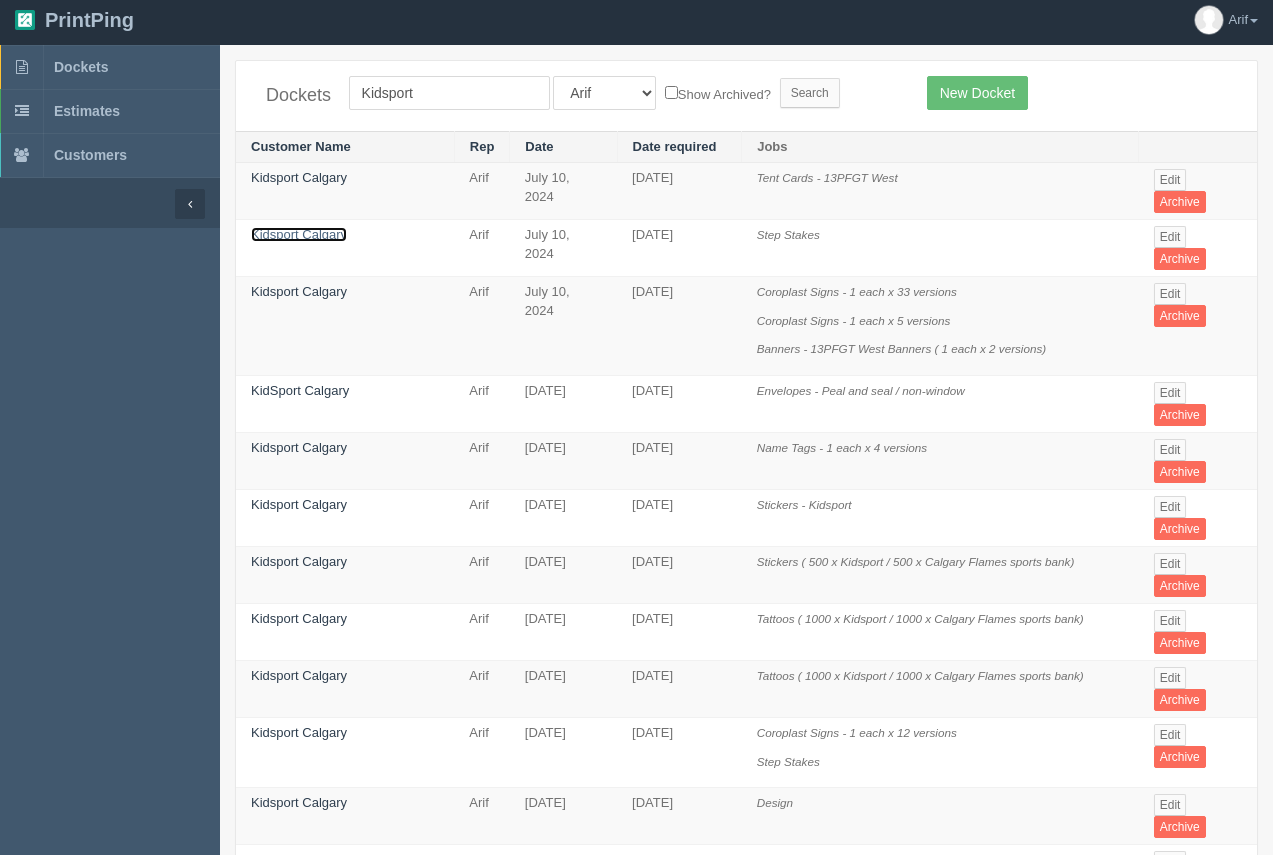 click on "Kidsport Calgary" at bounding box center (299, 234) 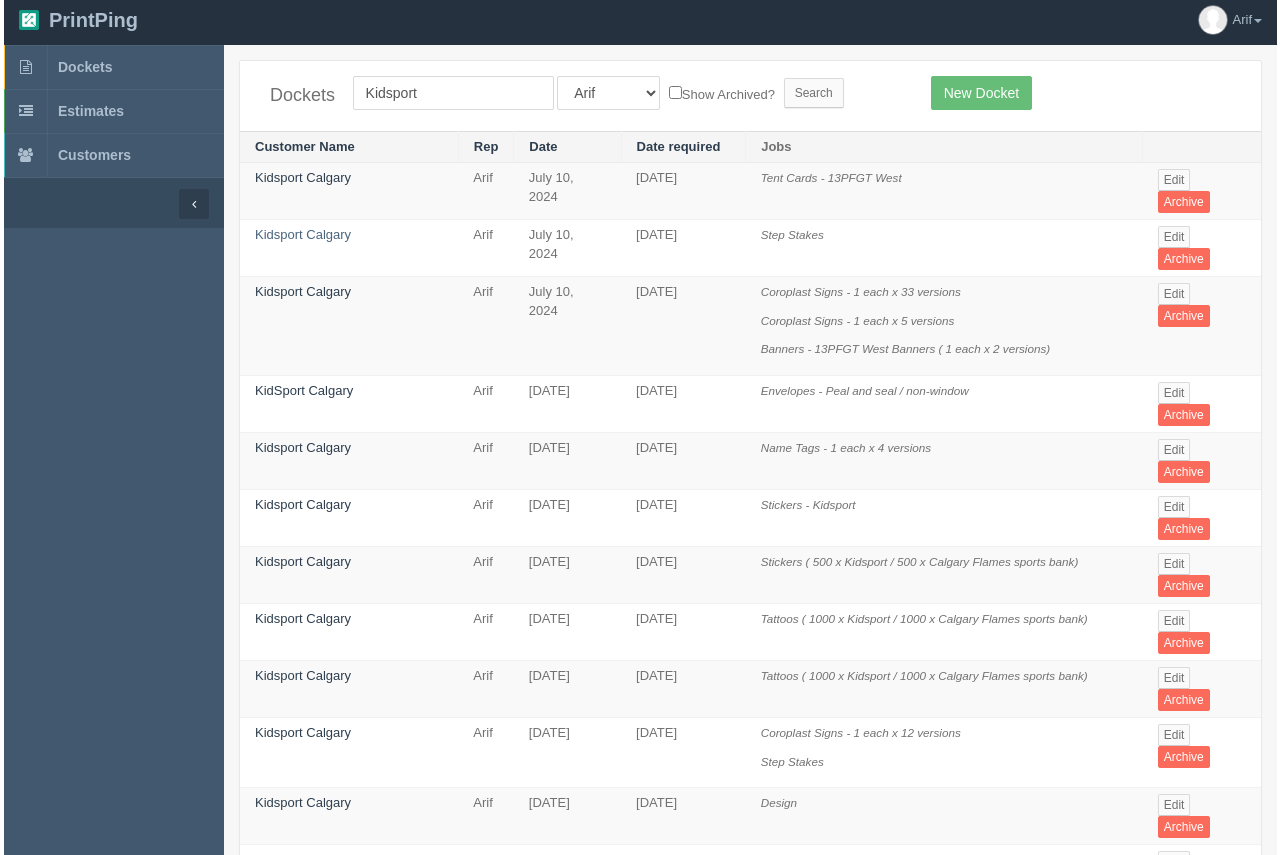 scroll, scrollTop: 0, scrollLeft: 0, axis: both 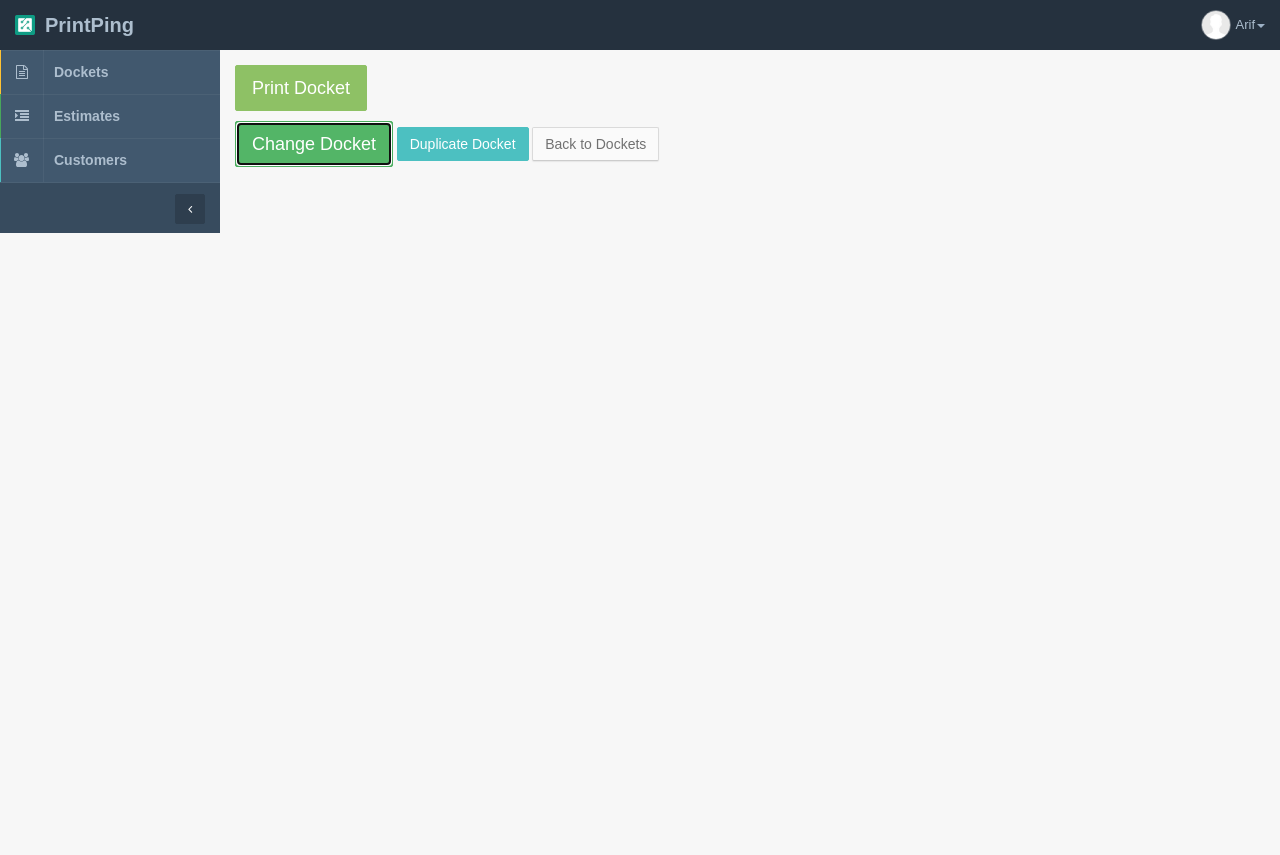 click on "Change Docket" at bounding box center (314, 144) 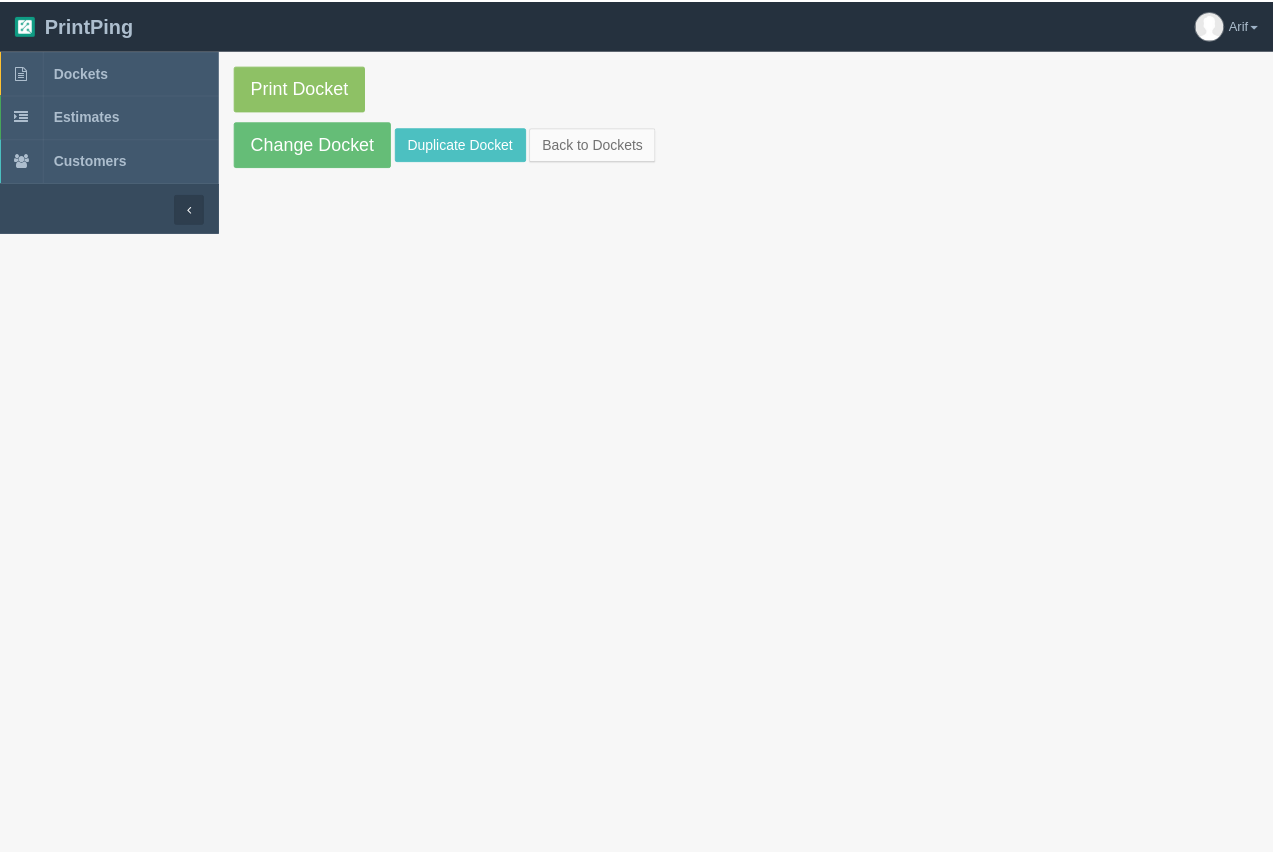 scroll, scrollTop: 5, scrollLeft: 0, axis: vertical 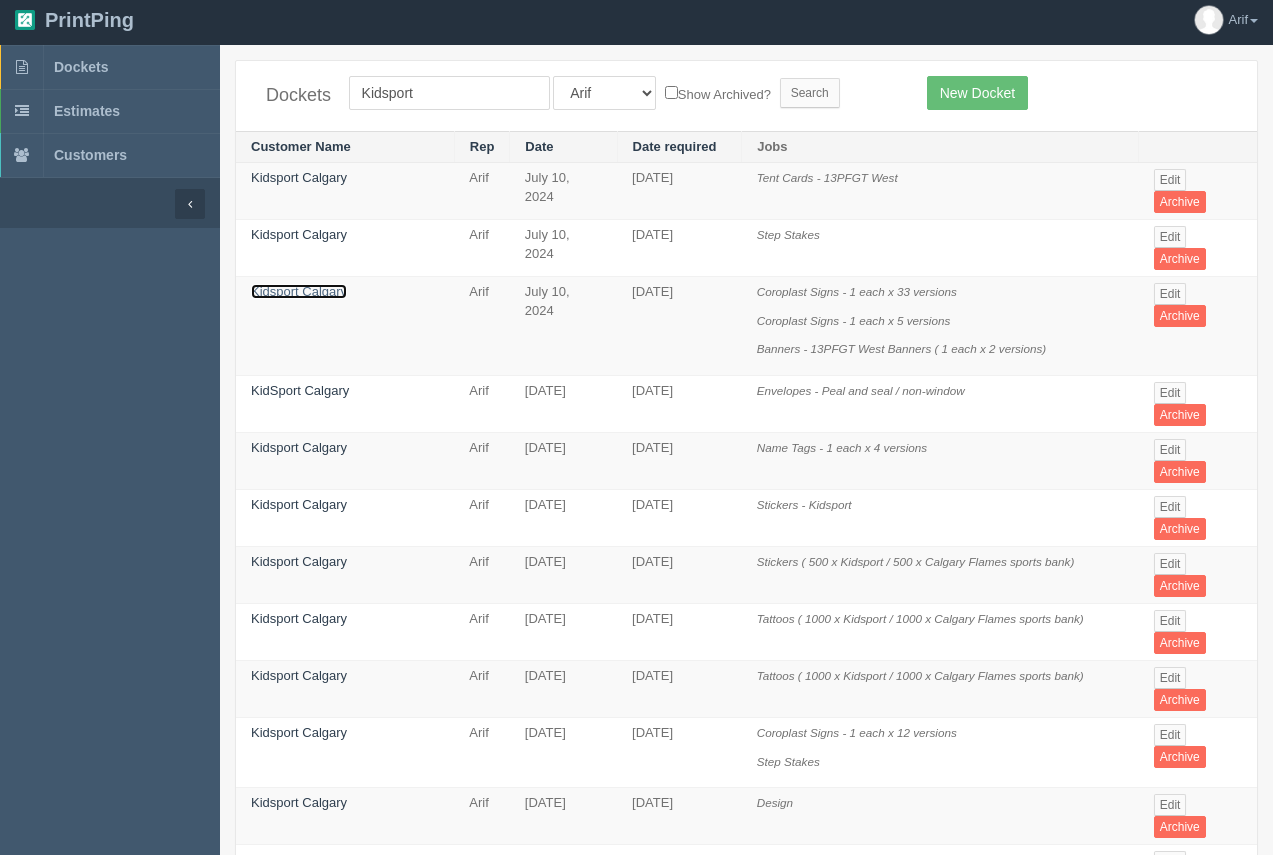 click on "Kidsport Calgary" at bounding box center (299, 291) 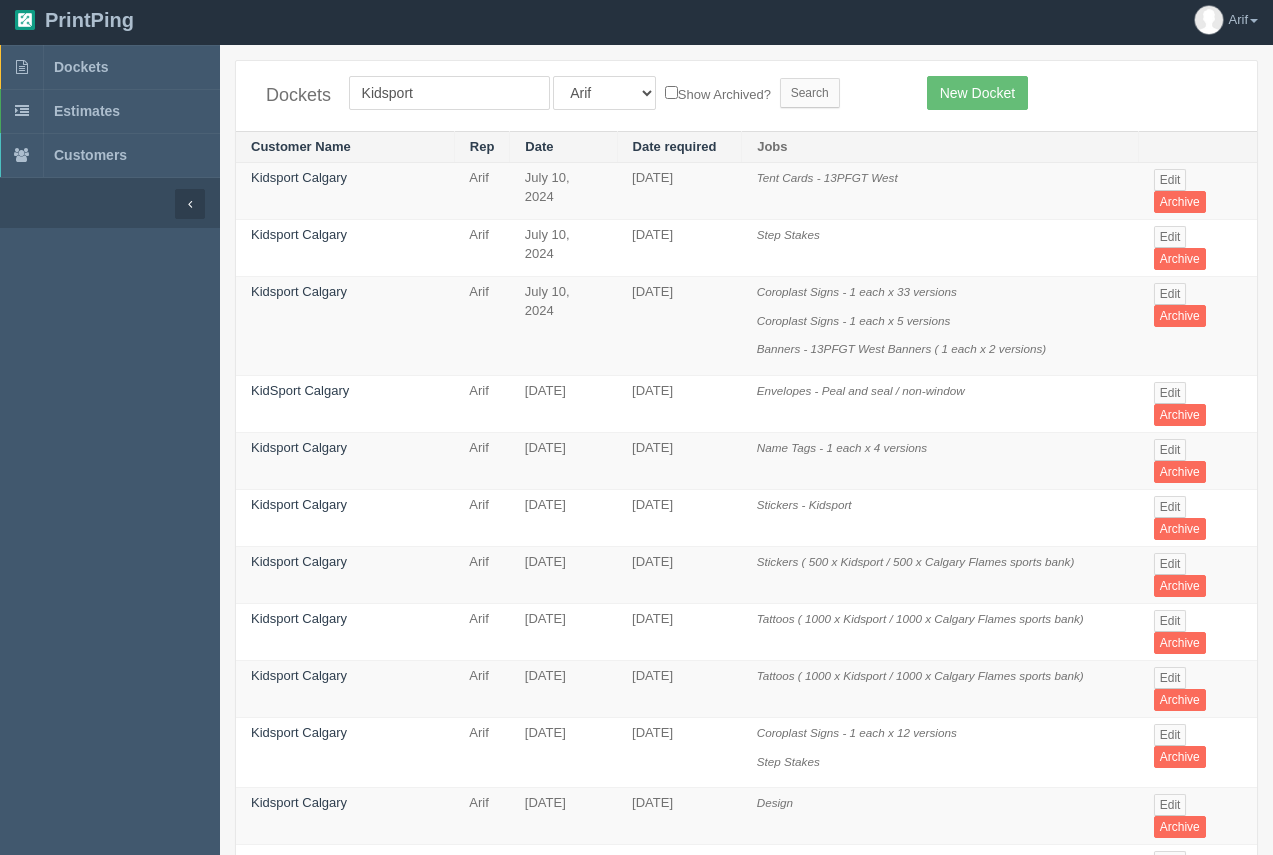 scroll, scrollTop: 0, scrollLeft: 0, axis: both 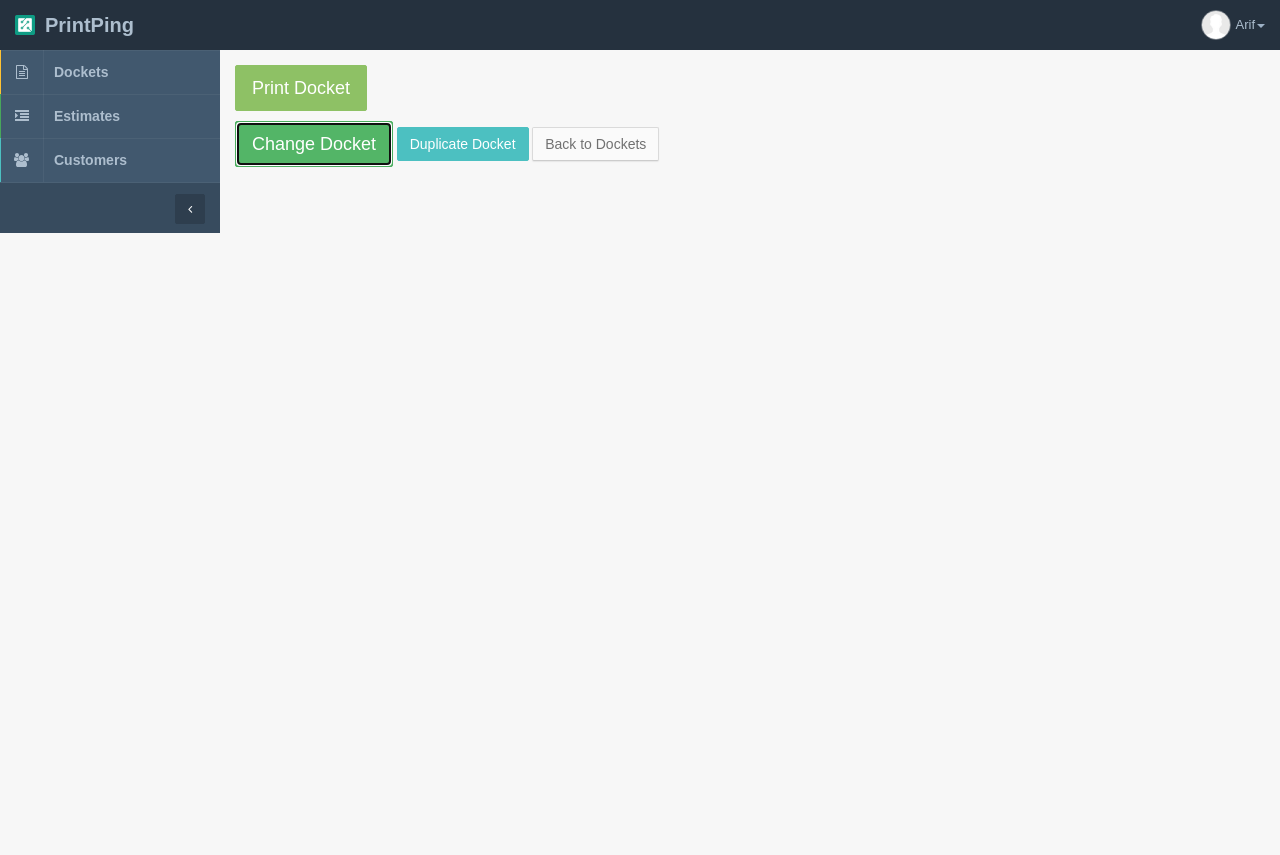 click on "Change Docket" at bounding box center (314, 144) 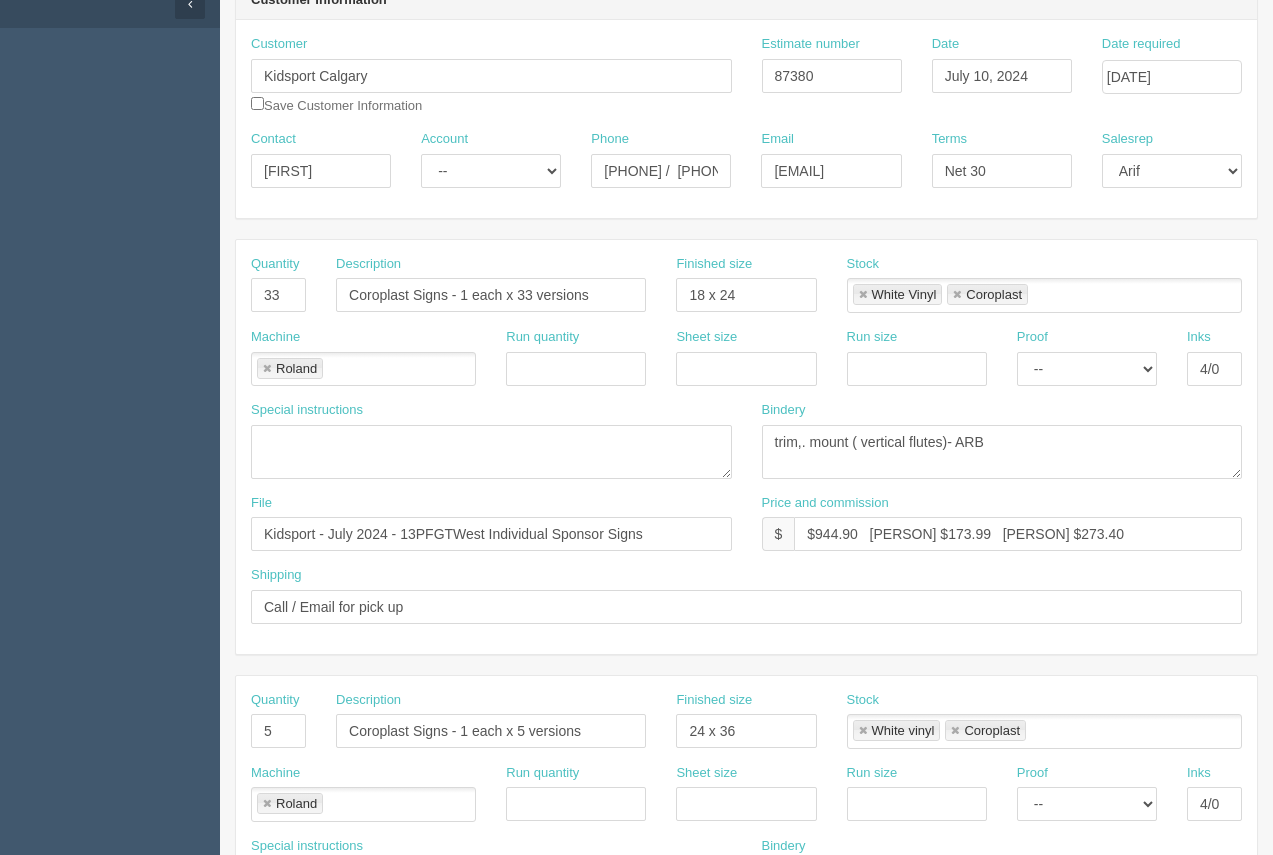 scroll, scrollTop: 195, scrollLeft: 0, axis: vertical 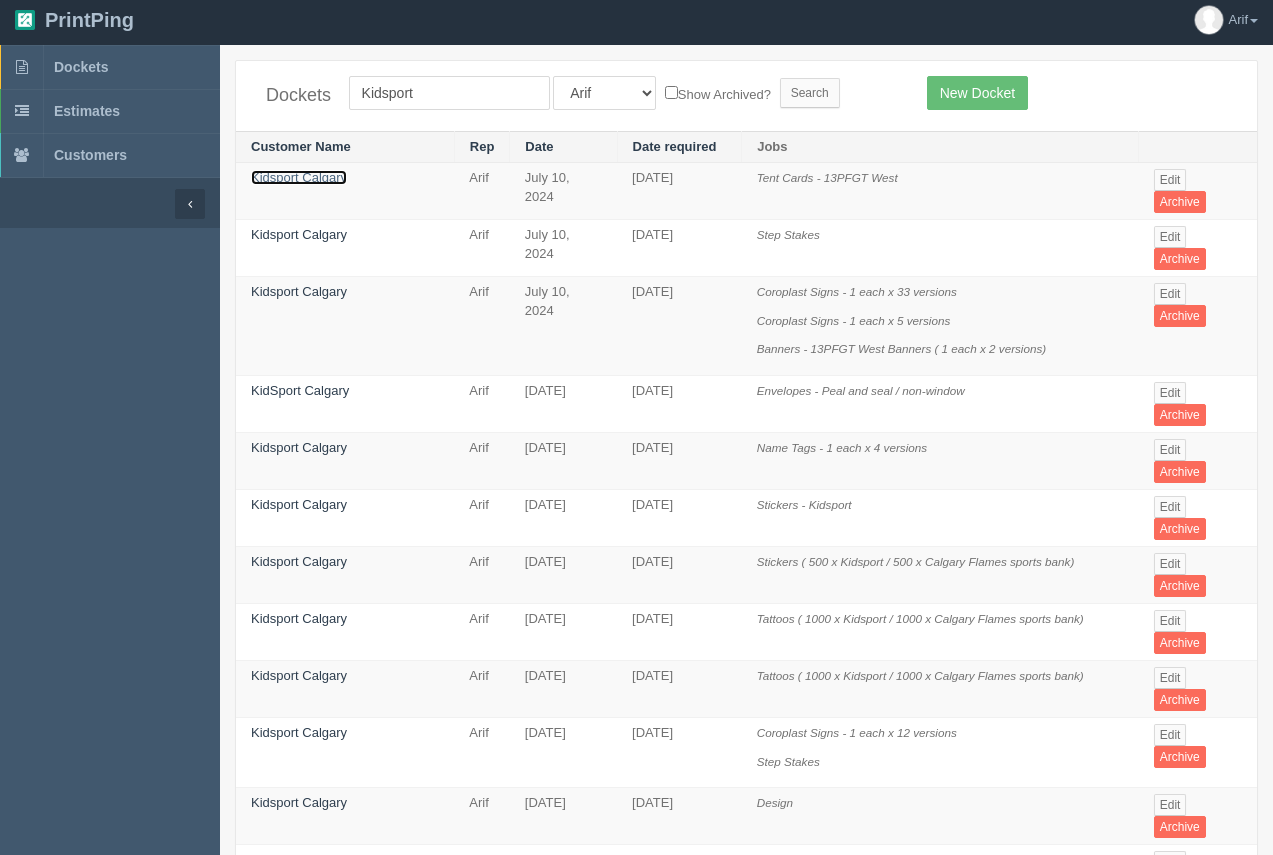 click on "Kidsport Calgary" at bounding box center [299, 177] 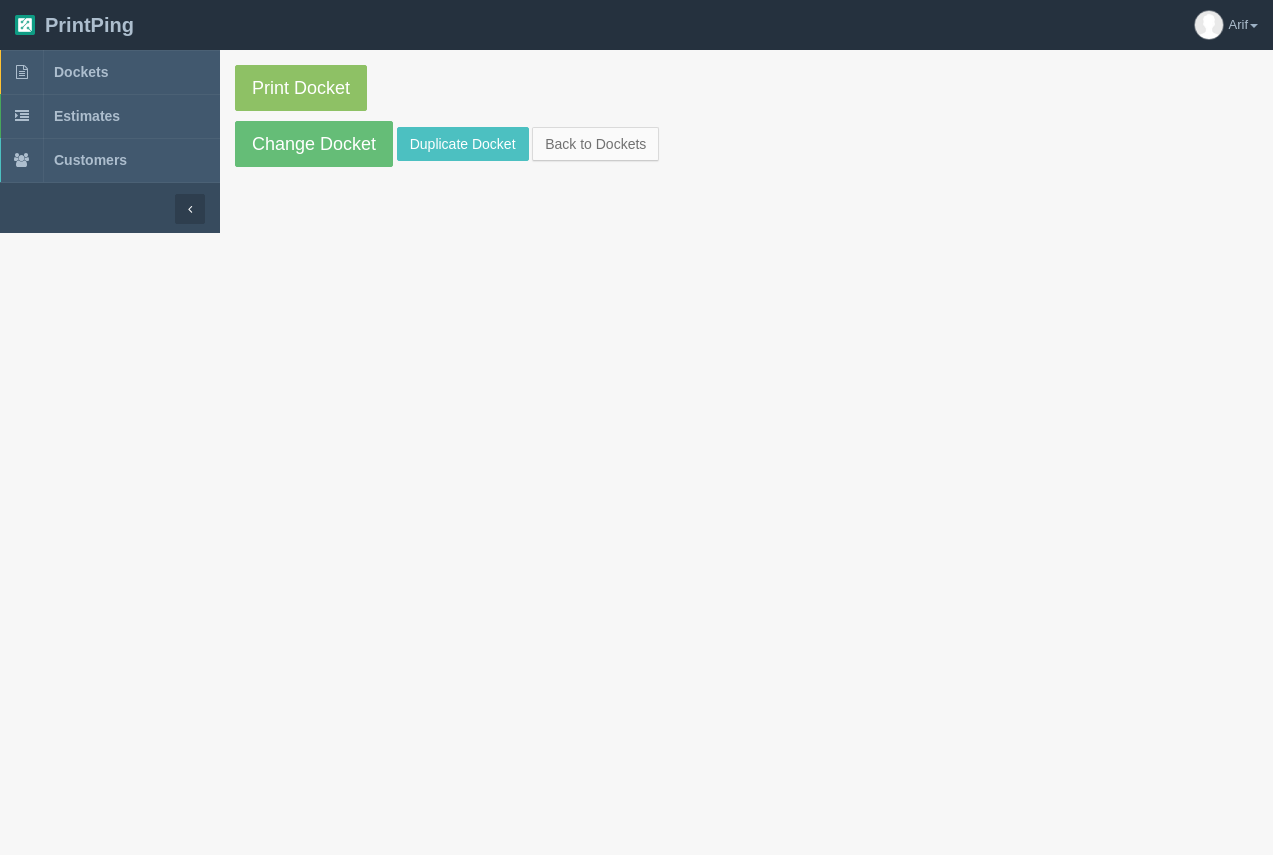 scroll, scrollTop: 0, scrollLeft: 0, axis: both 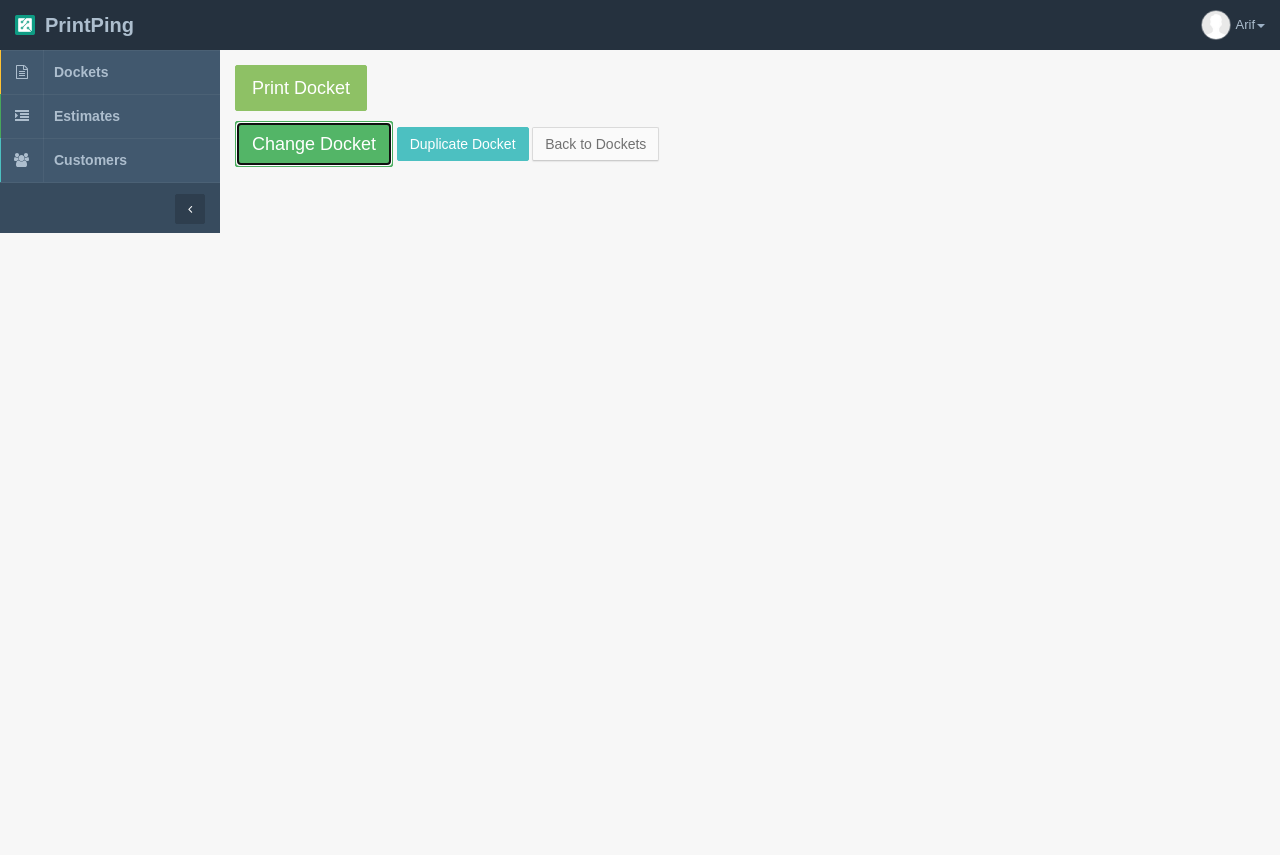 click on "Change Docket" at bounding box center (314, 144) 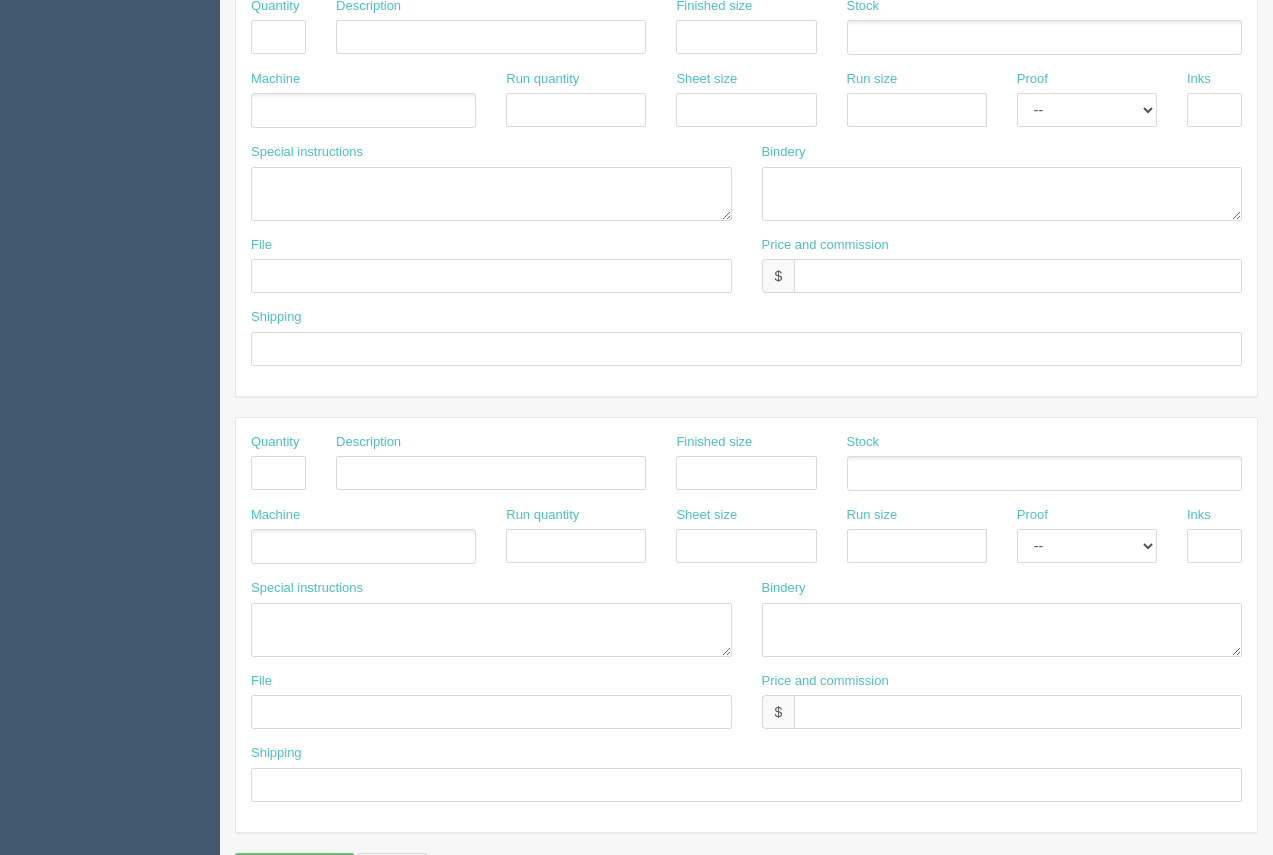 scroll, scrollTop: 961, scrollLeft: 0, axis: vertical 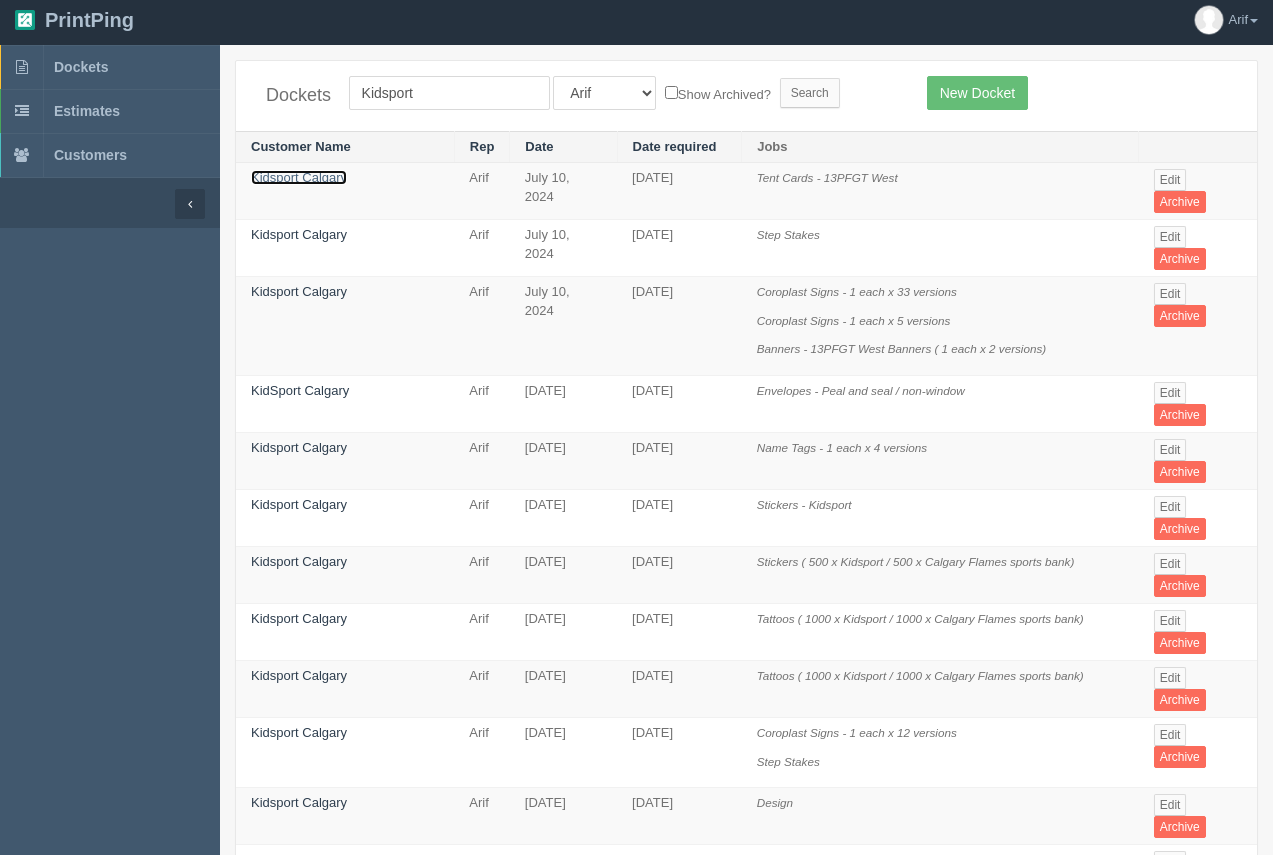 click on "Kidsport Calgary" at bounding box center (299, 177) 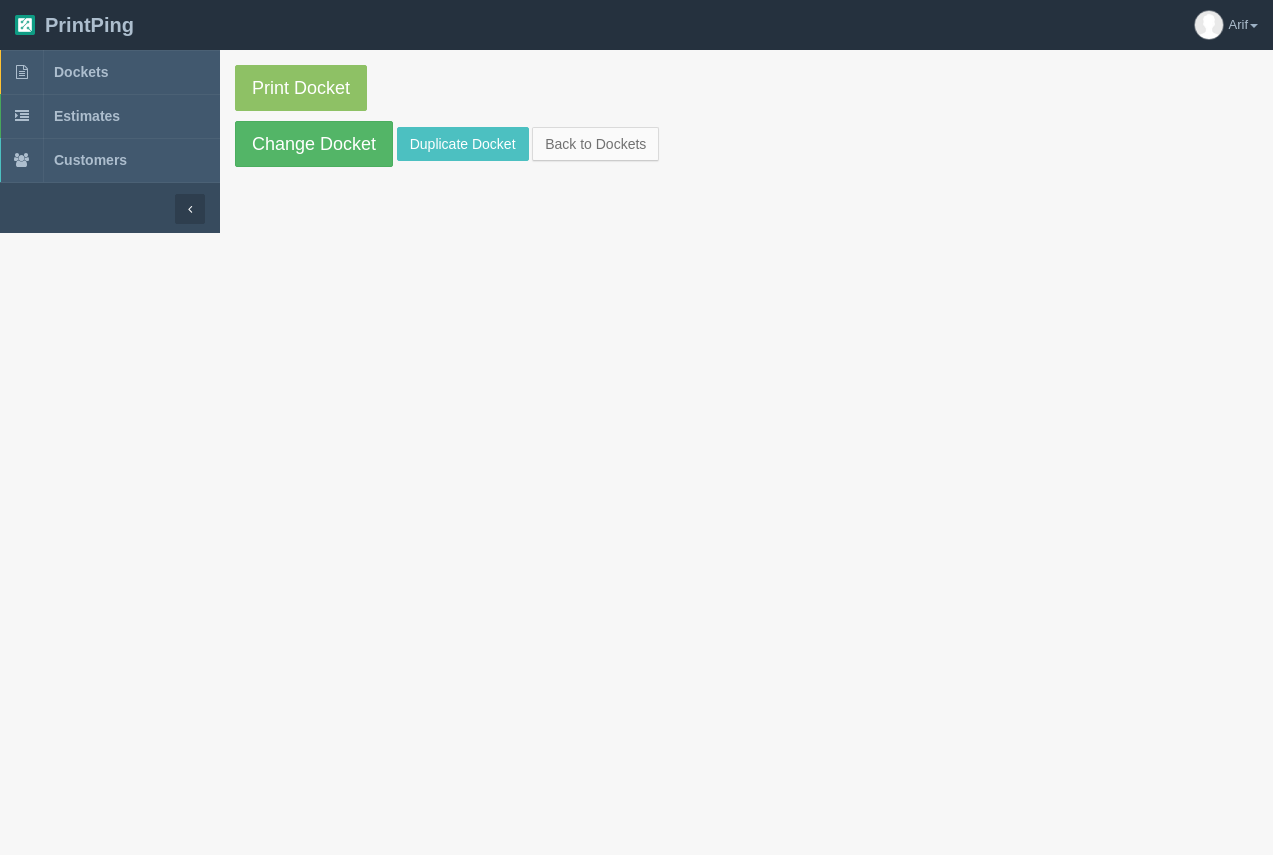 scroll, scrollTop: 0, scrollLeft: 0, axis: both 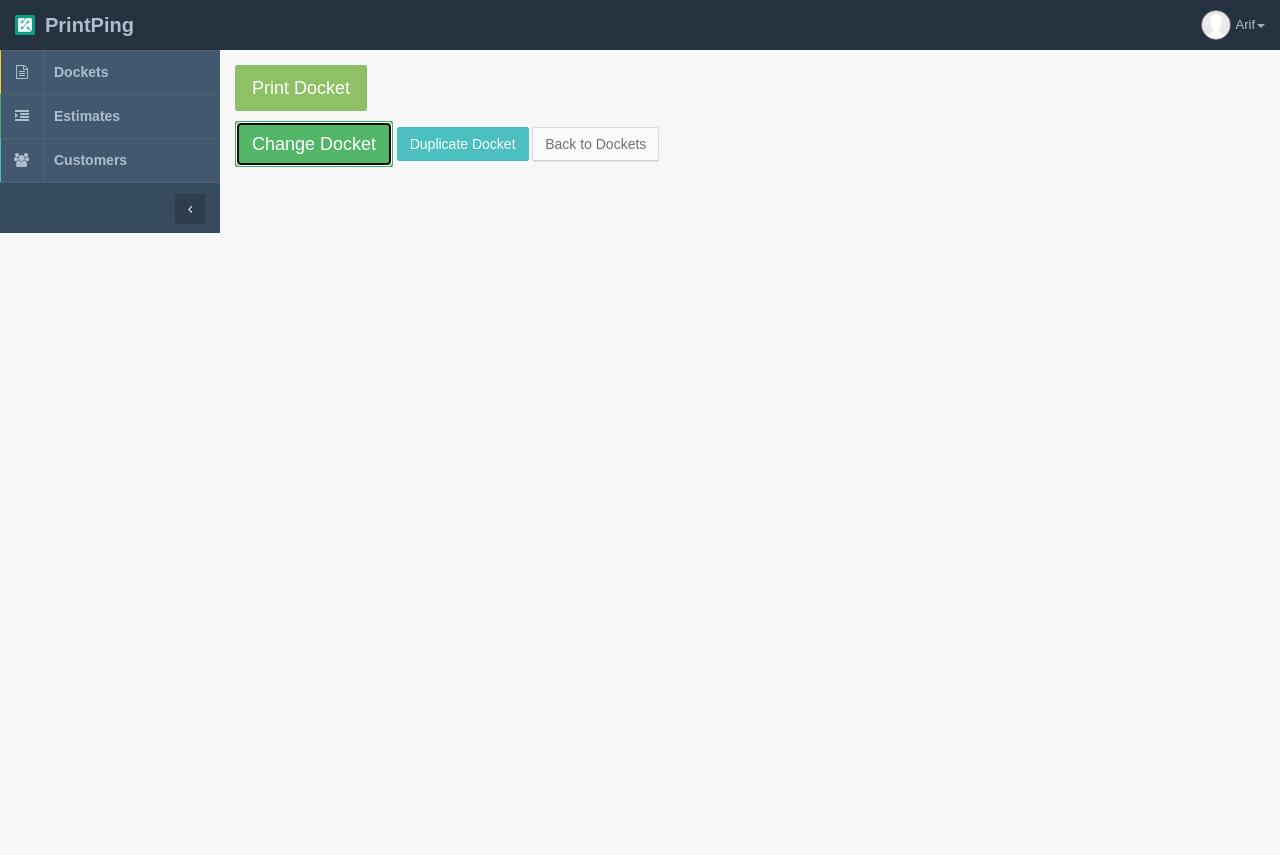 click on "Change Docket" at bounding box center (314, 144) 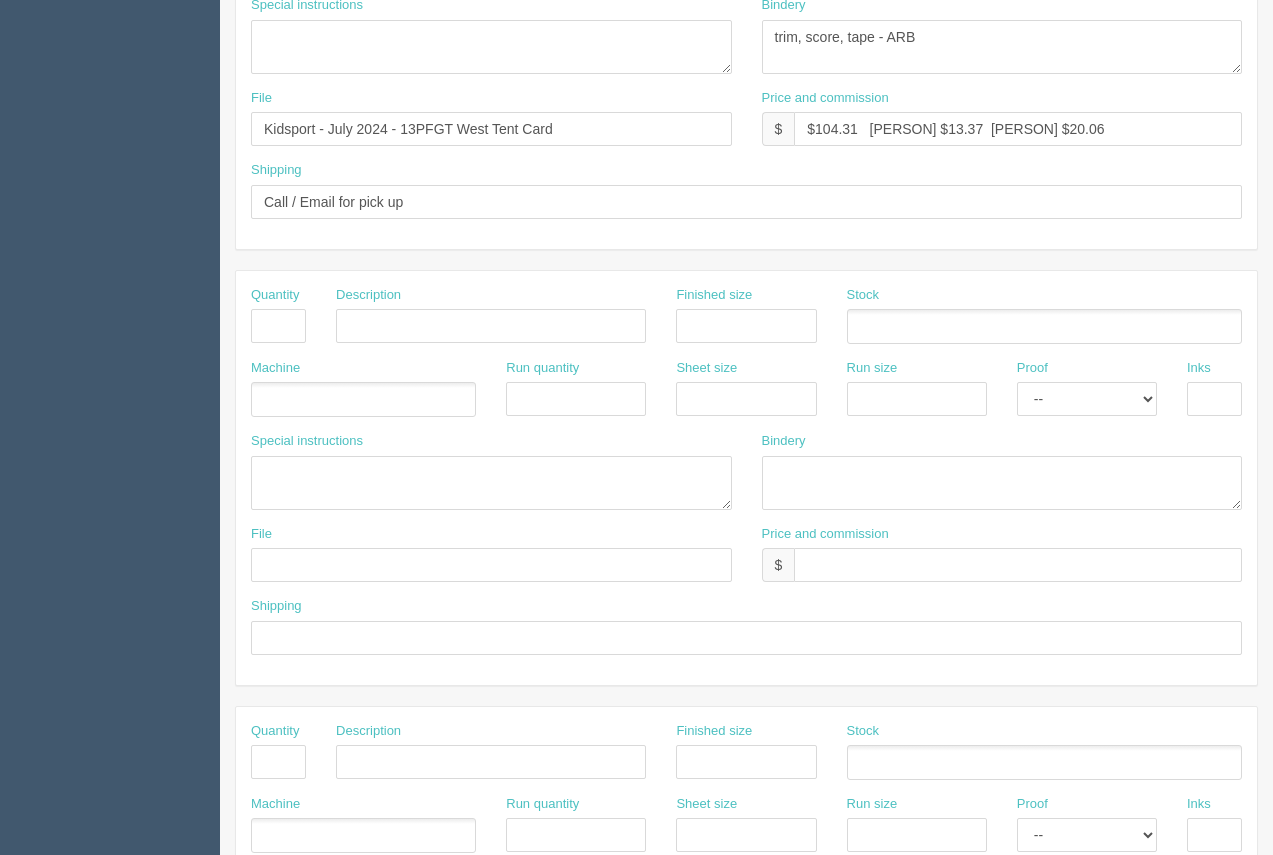 scroll, scrollTop: 659, scrollLeft: 0, axis: vertical 